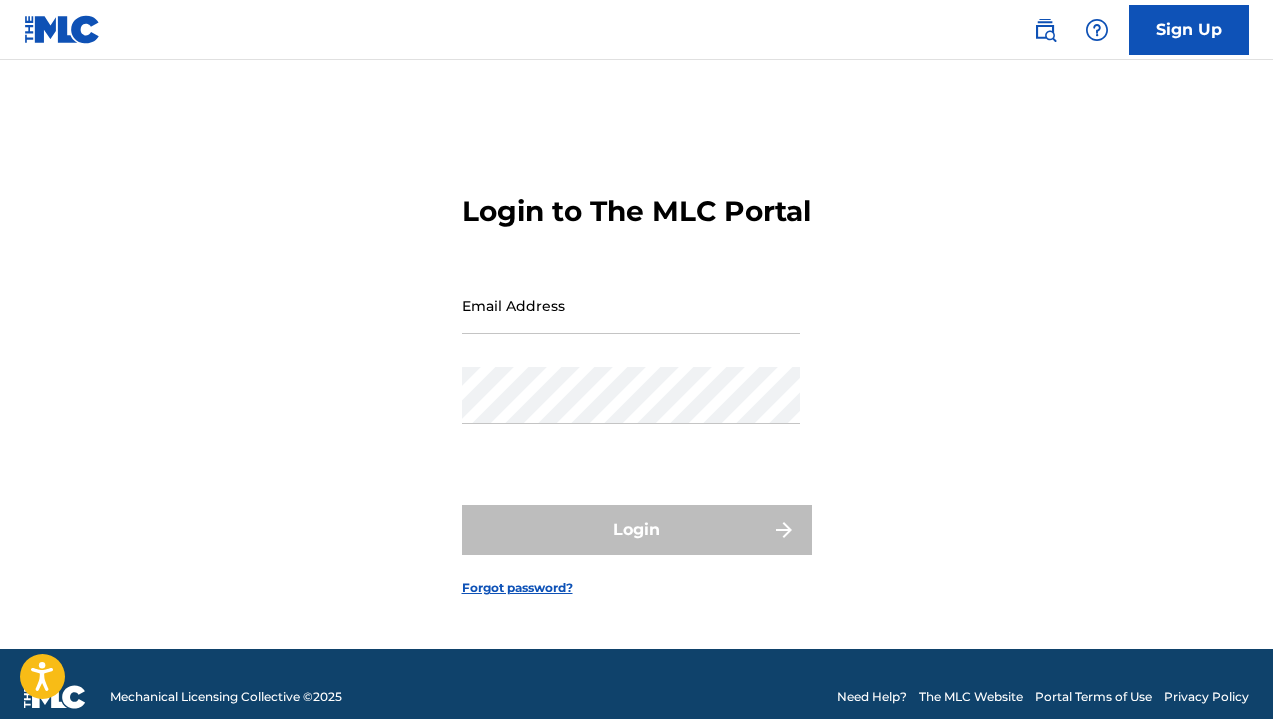 scroll, scrollTop: 0, scrollLeft: 0, axis: both 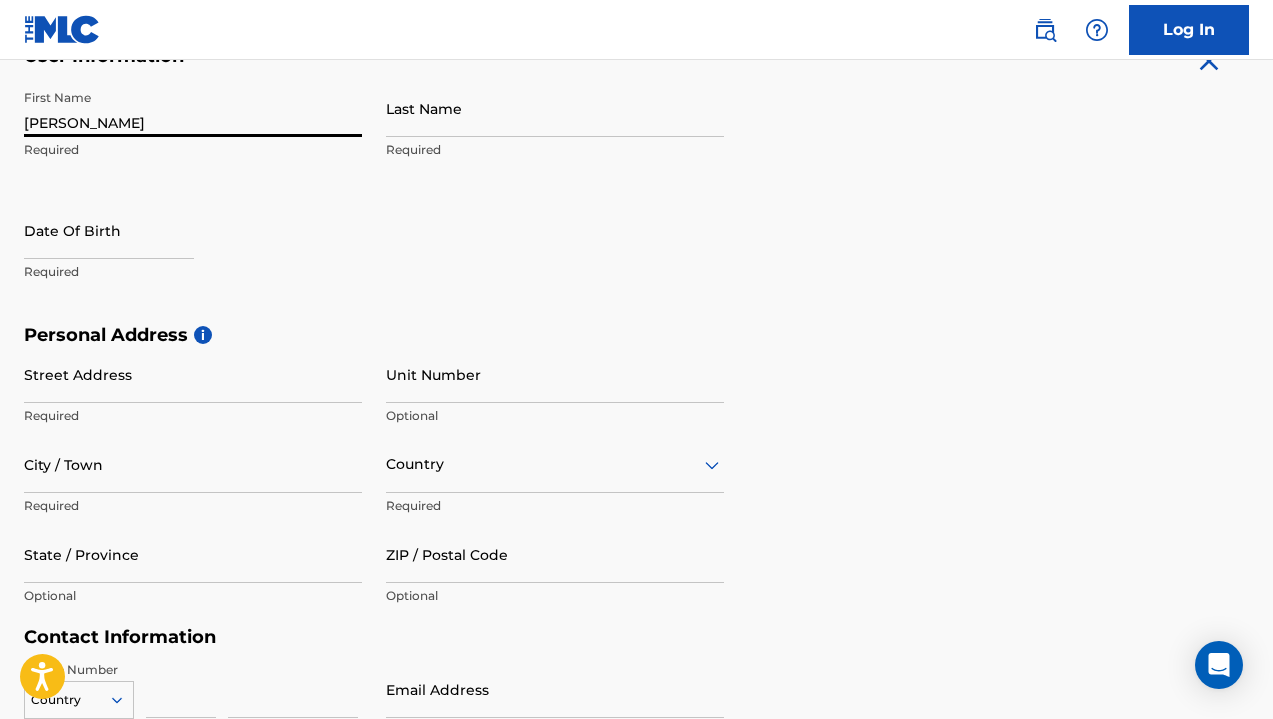 type on "[PERSON_NAME]" 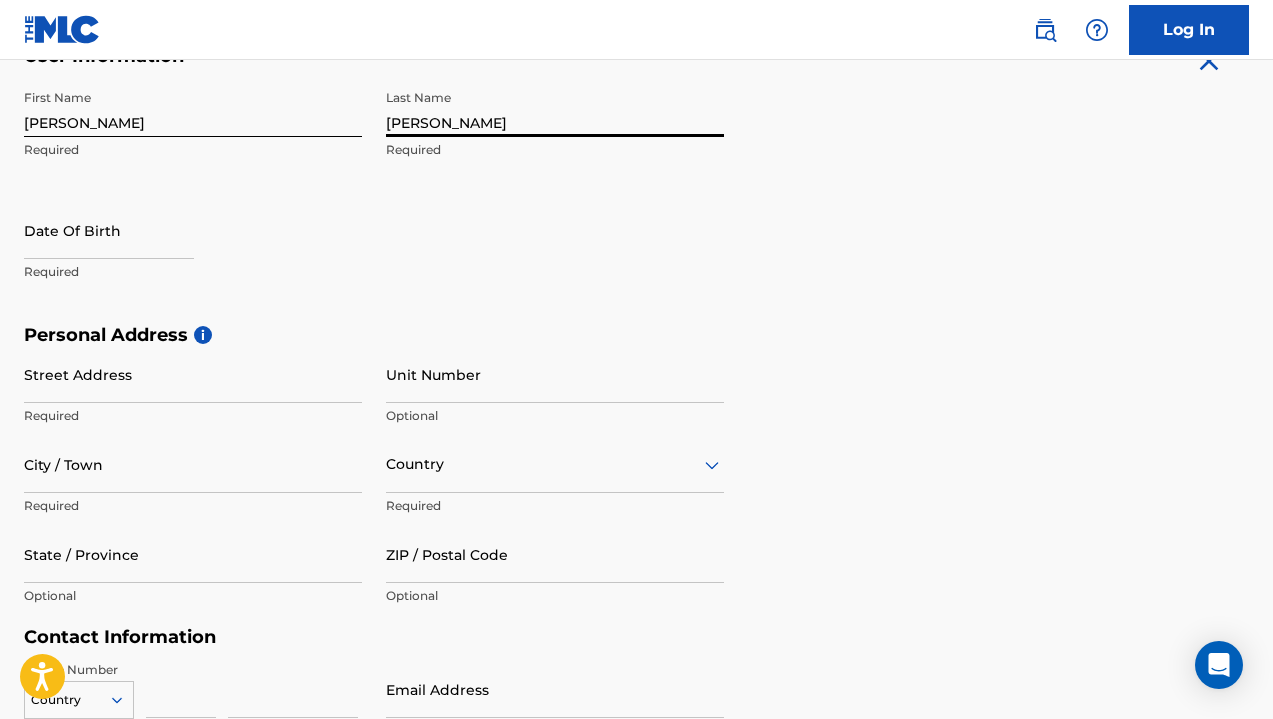 type on "[PERSON_NAME]" 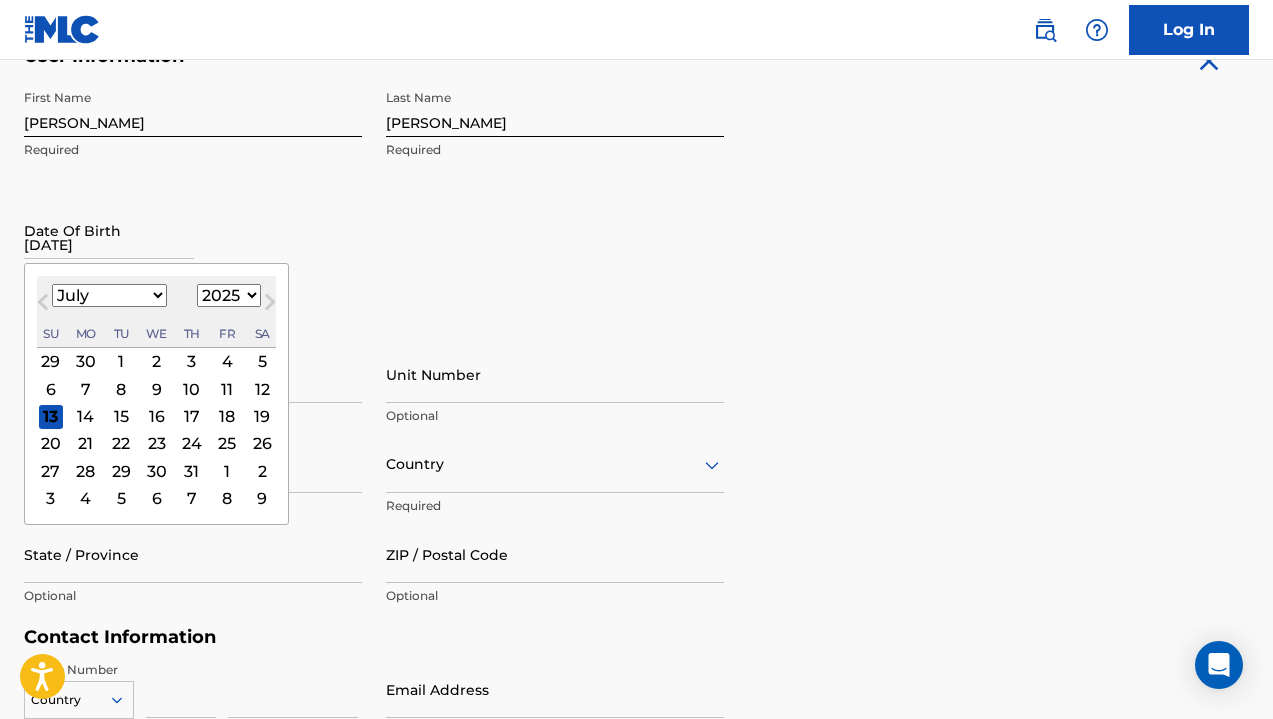 type on "[DATE]" 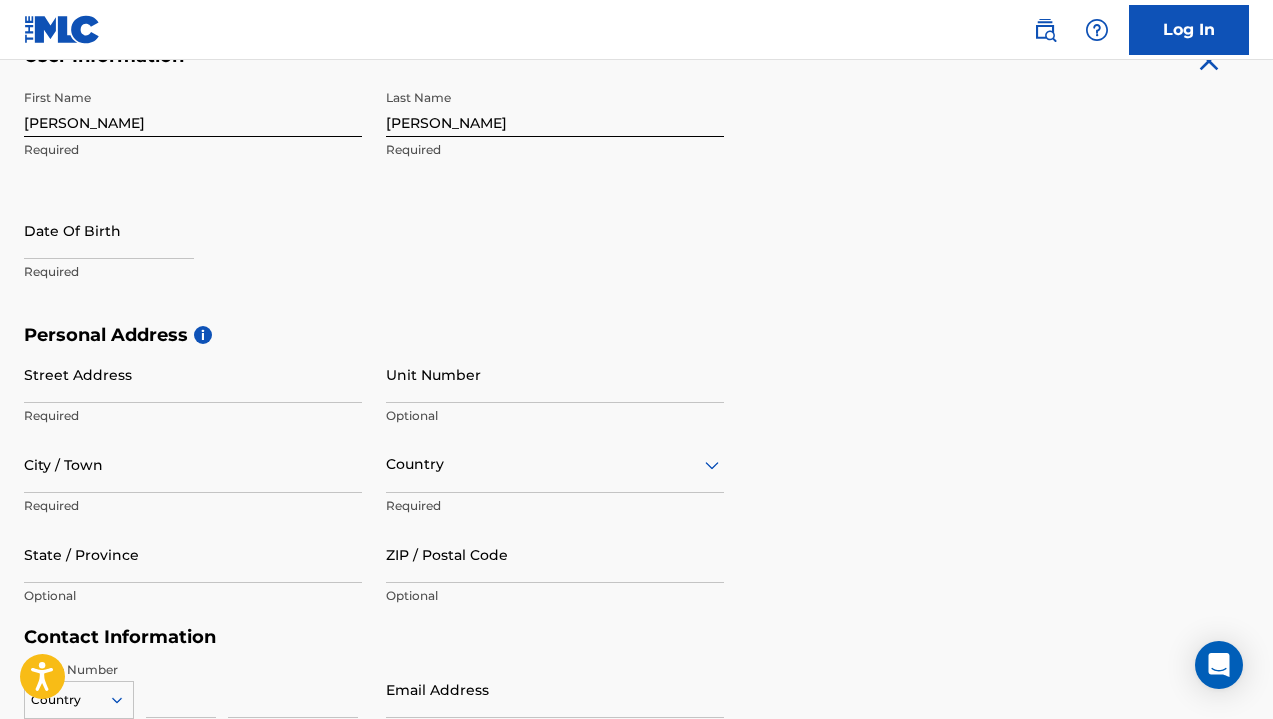 click on "Required" at bounding box center (193, 272) 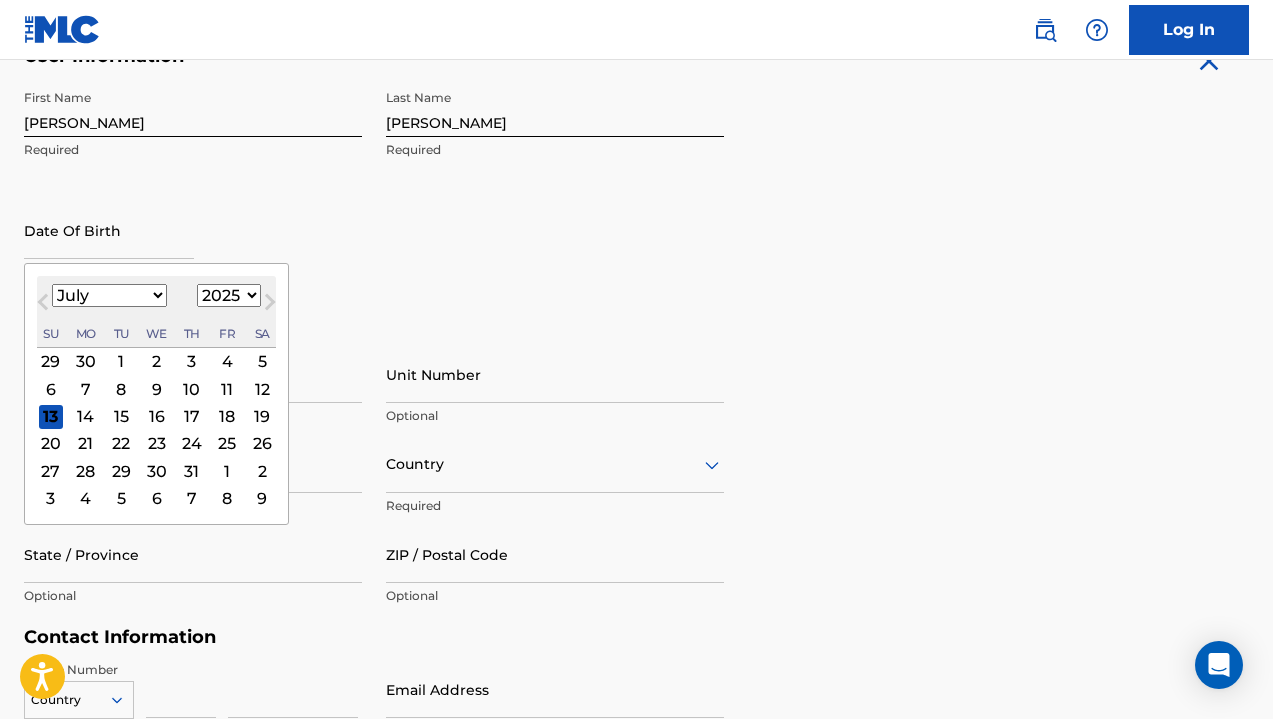 select on "9" 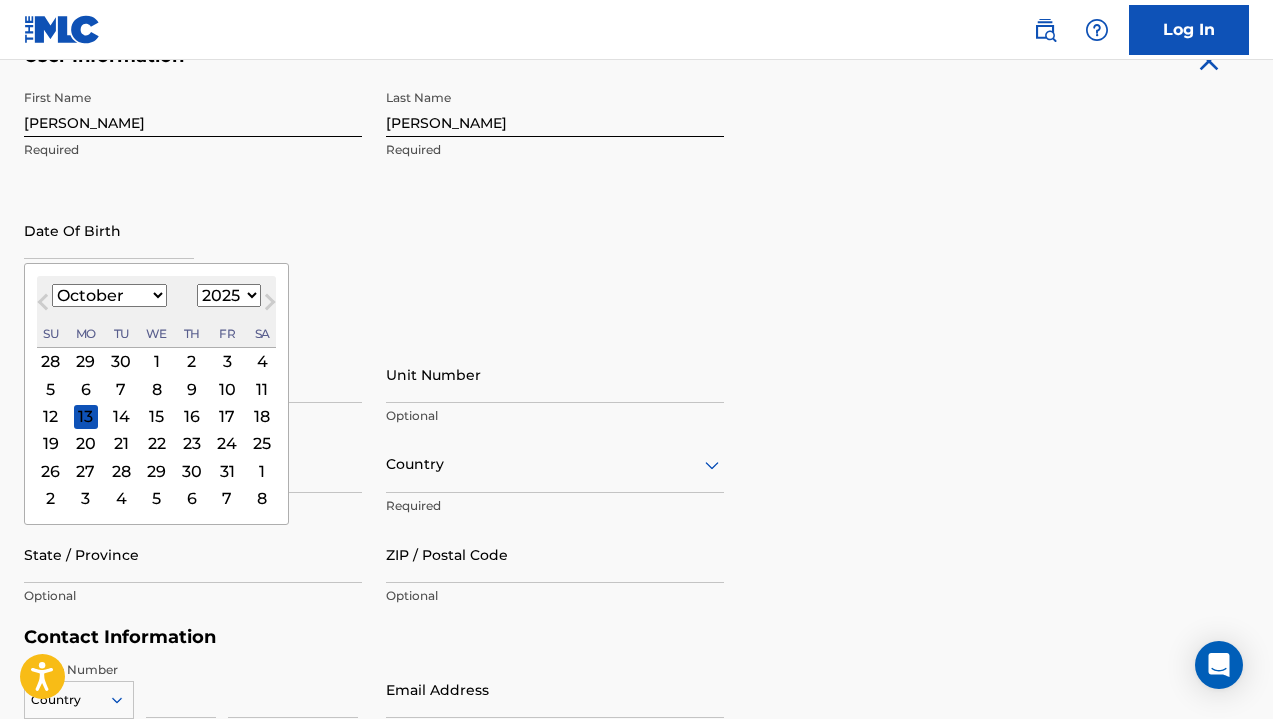 select on "1990" 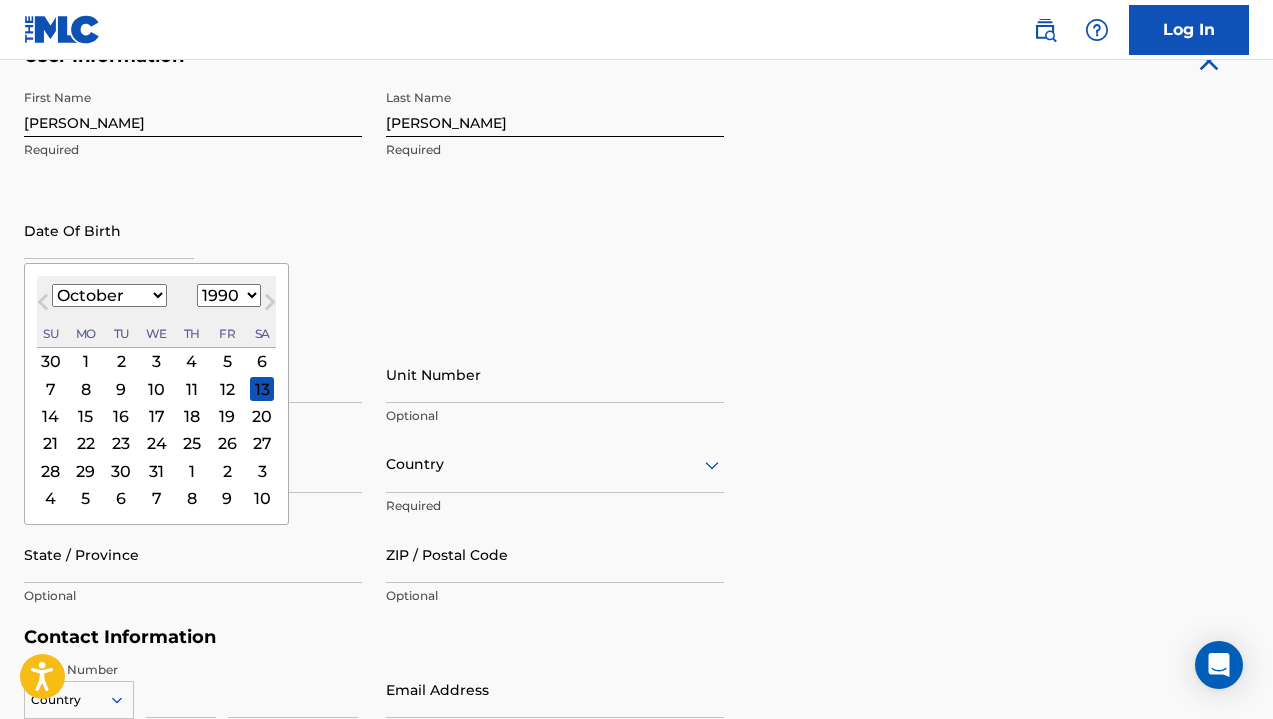 click on "26" at bounding box center (227, 443) 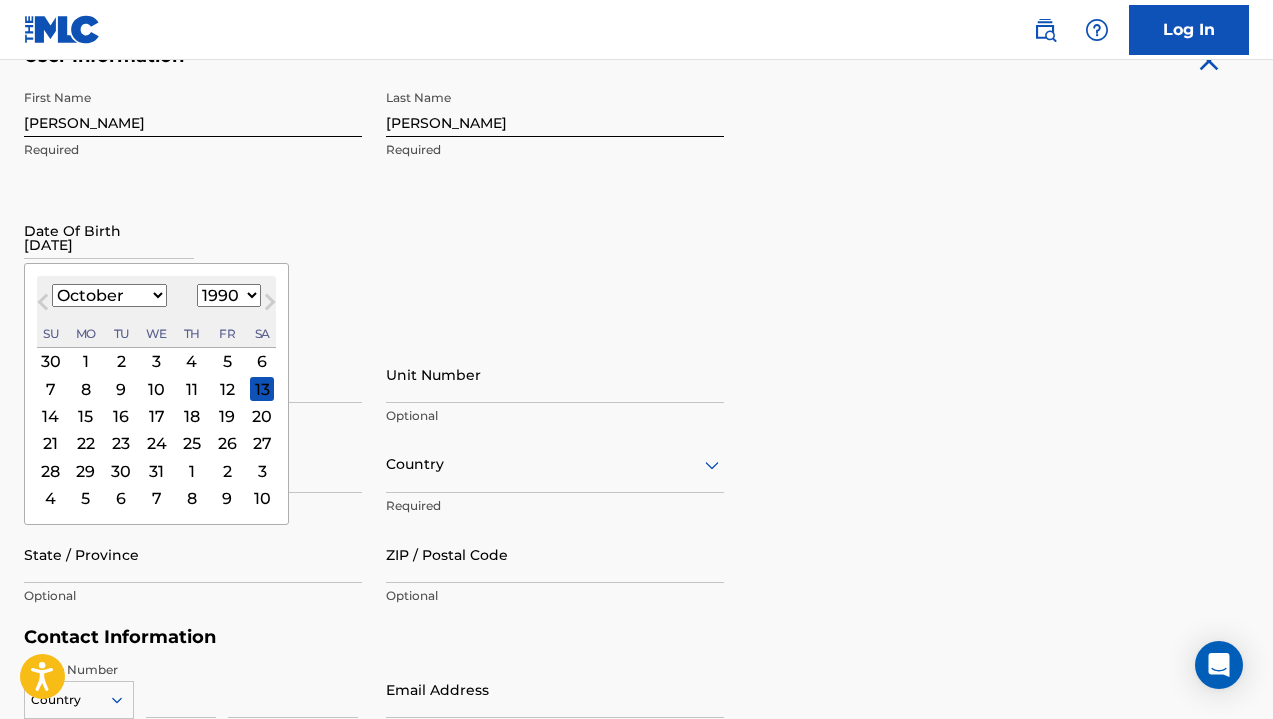 select on "9" 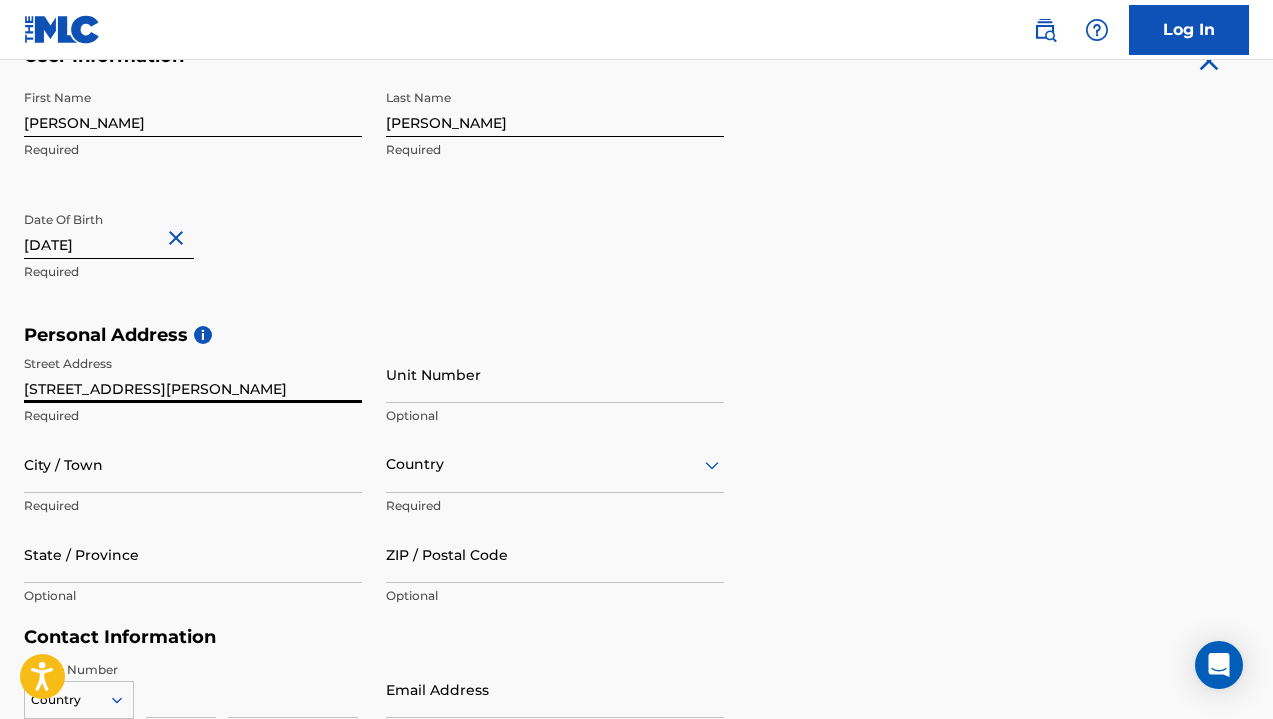 type on "[STREET_ADDRESS][PERSON_NAME]" 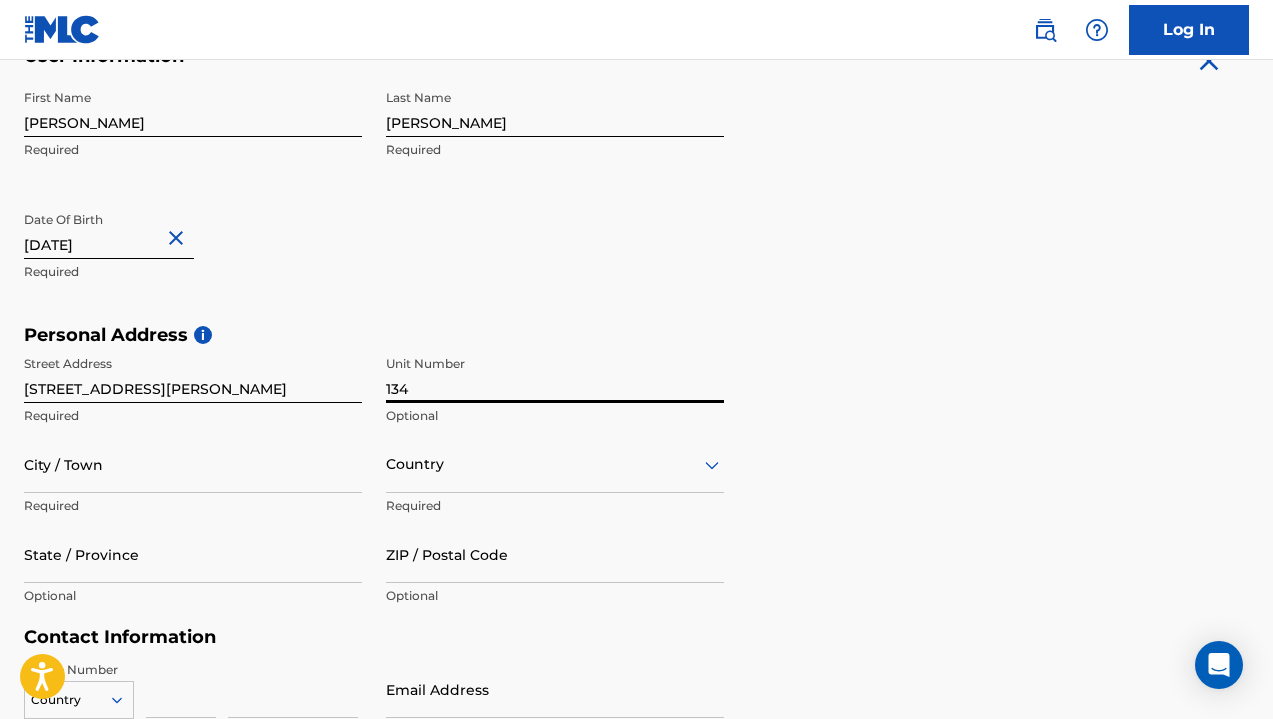 type on "134" 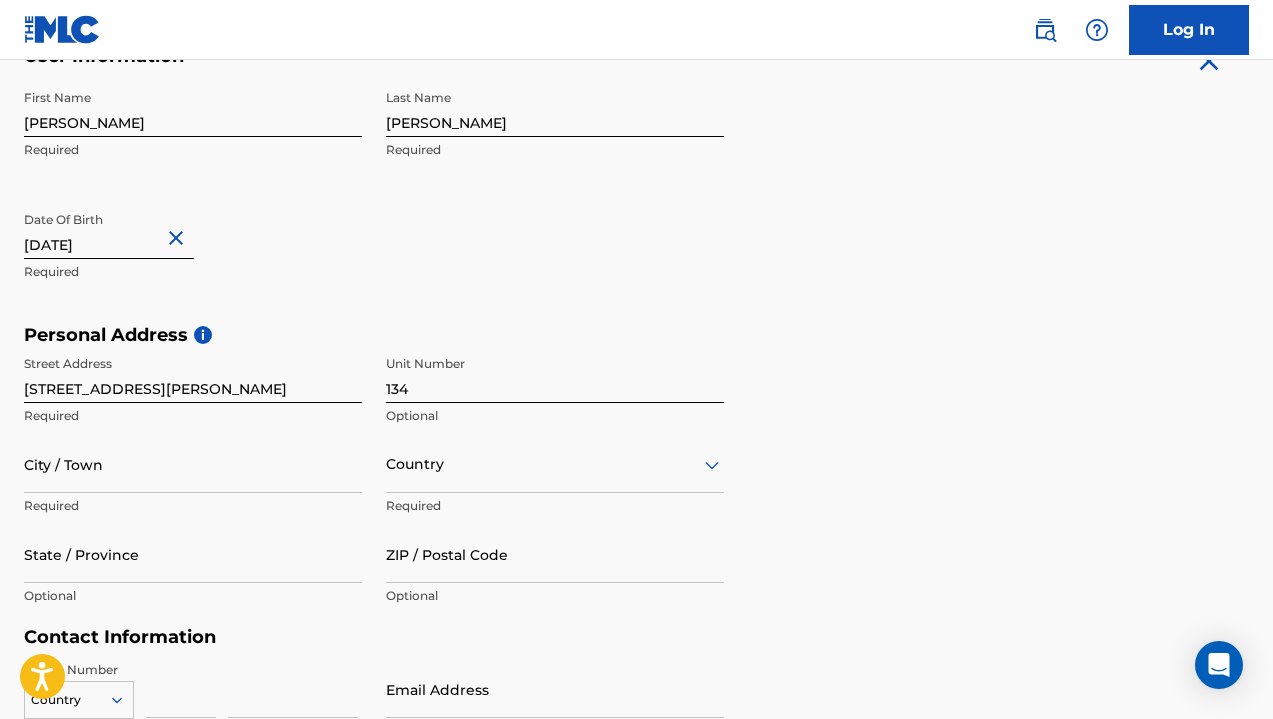 click on "[STREET_ADDRESS][PERSON_NAME]" at bounding box center [193, 374] 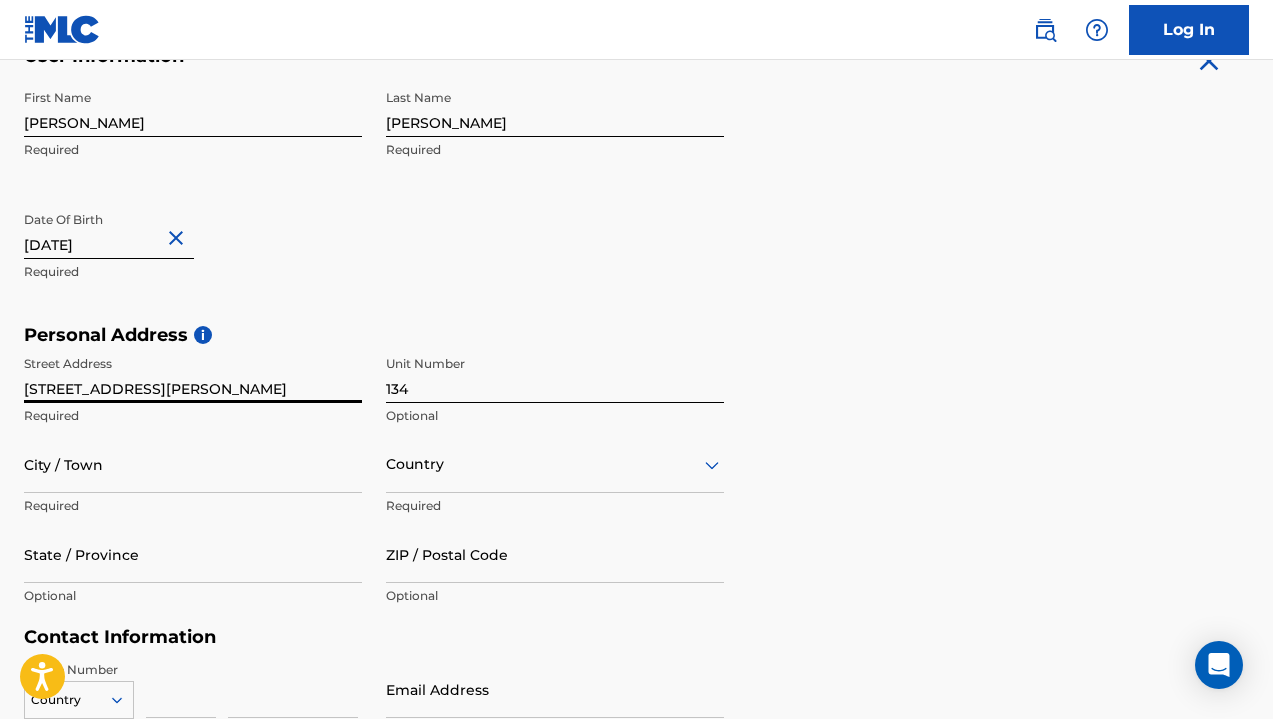 type on "[STREET_ADDRESS][PERSON_NAME]" 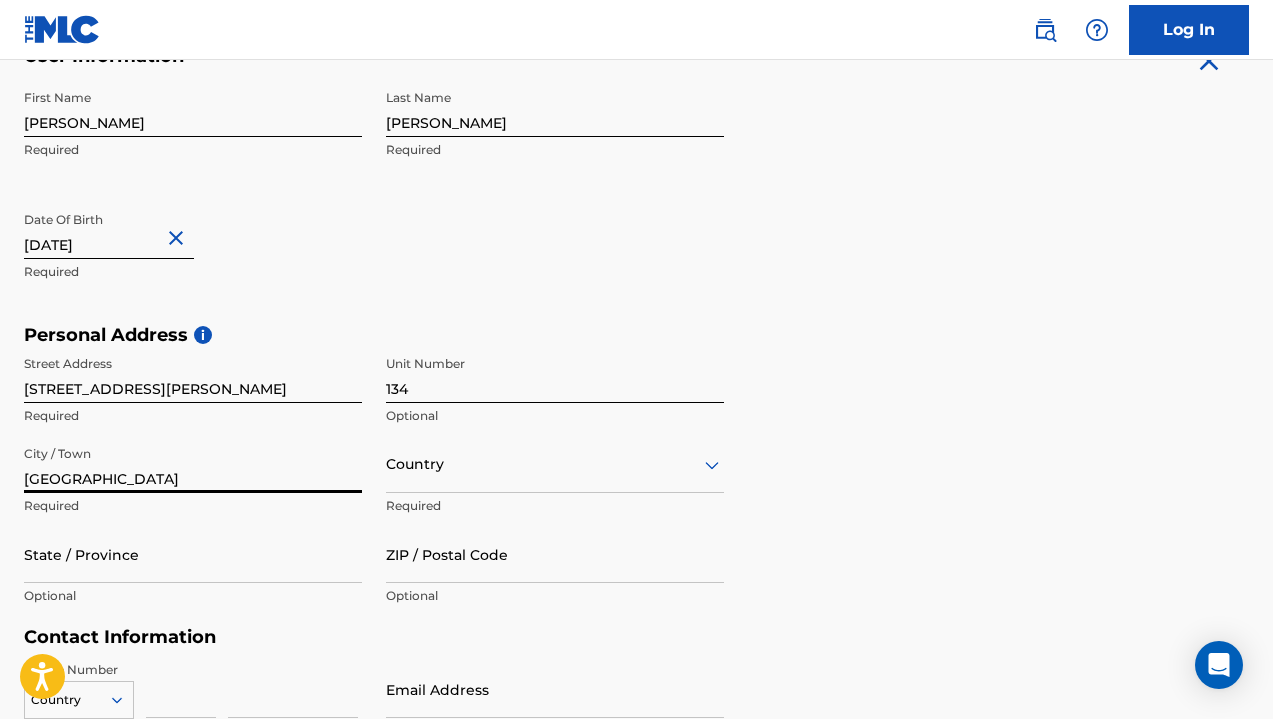 type on "[GEOGRAPHIC_DATA]" 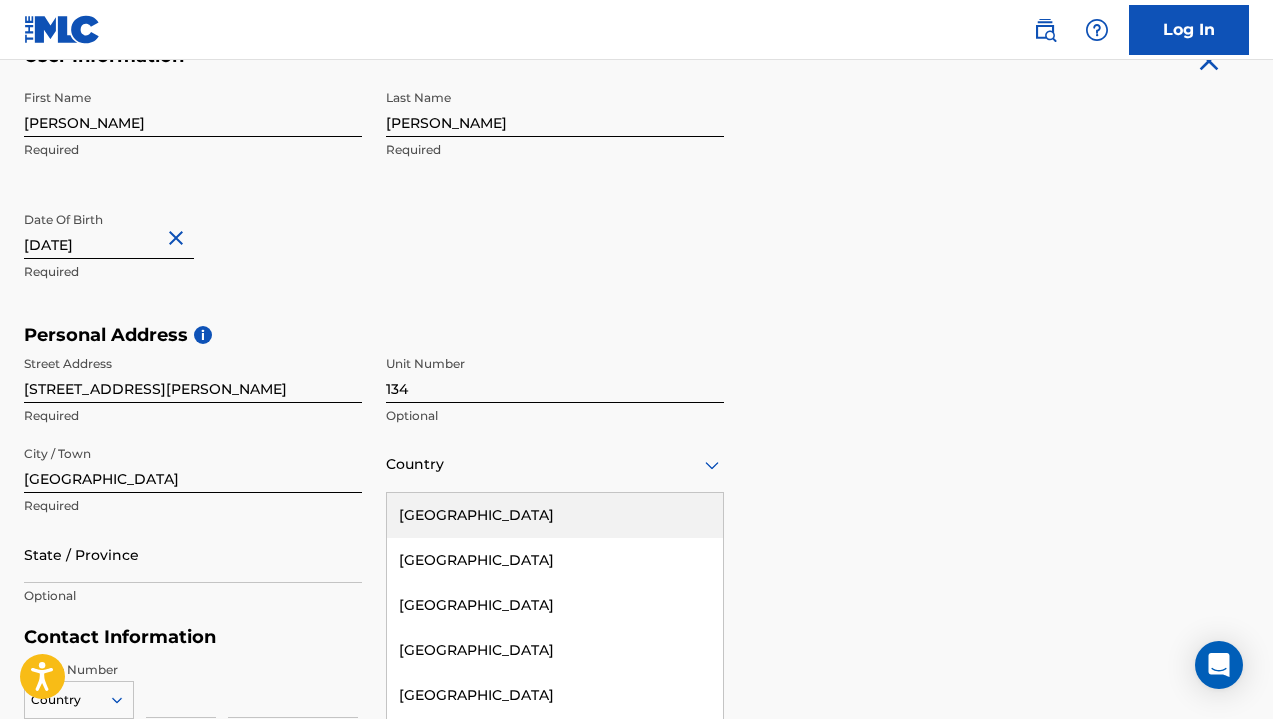 scroll, scrollTop: 498, scrollLeft: 0, axis: vertical 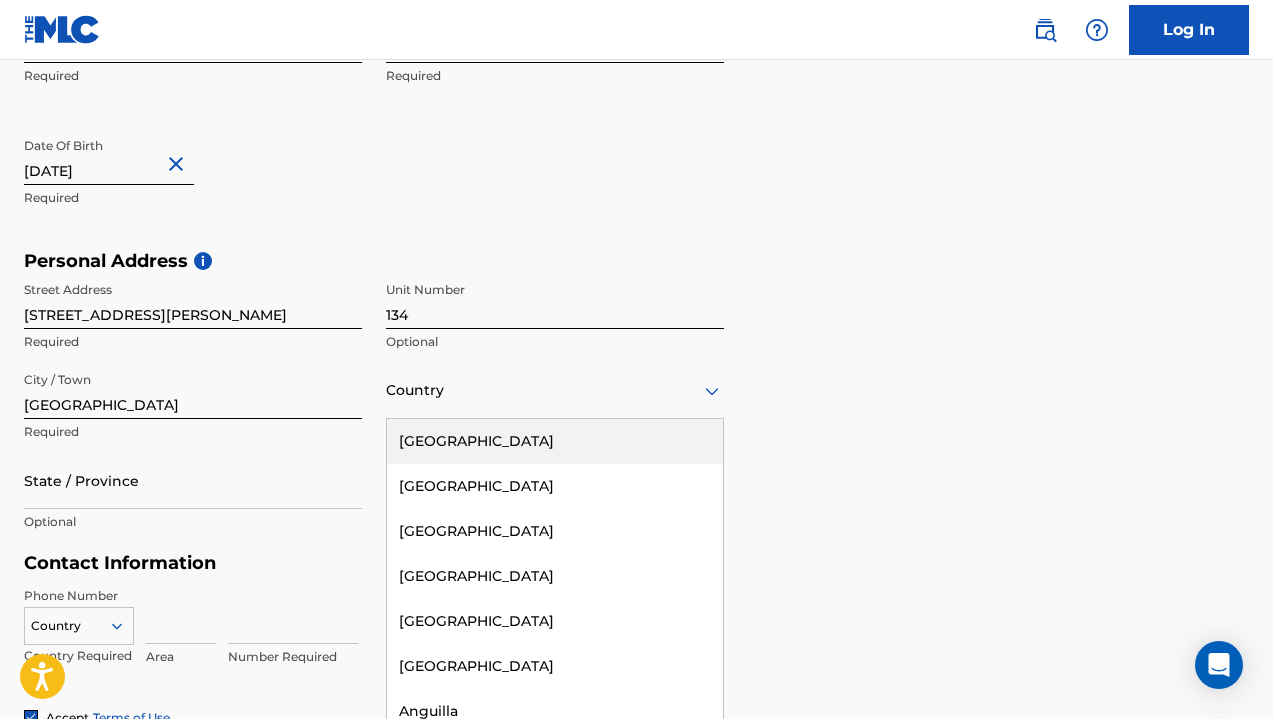 click on "[GEOGRAPHIC_DATA], 1 of 223. 223 results available. Use Up and Down to choose options, press Enter to select the currently focused option, press Escape to exit the menu, press Tab to select the option and exit the menu. Country [GEOGRAPHIC_DATA] [GEOGRAPHIC_DATA] [GEOGRAPHIC_DATA] [GEOGRAPHIC_DATA] [GEOGRAPHIC_DATA] [GEOGRAPHIC_DATA] [GEOGRAPHIC_DATA] [GEOGRAPHIC_DATA] [GEOGRAPHIC_DATA] [GEOGRAPHIC_DATA] [GEOGRAPHIC_DATA] [GEOGRAPHIC_DATA] [GEOGRAPHIC_DATA] [GEOGRAPHIC_DATA] [GEOGRAPHIC_DATA] [GEOGRAPHIC_DATA] [GEOGRAPHIC_DATA] [GEOGRAPHIC_DATA] [GEOGRAPHIC_DATA] [GEOGRAPHIC_DATA] [GEOGRAPHIC_DATA] [GEOGRAPHIC_DATA] [GEOGRAPHIC_DATA] [GEOGRAPHIC_DATA] [GEOGRAPHIC_DATA] [GEOGRAPHIC_DATA] [GEOGRAPHIC_DATA] [GEOGRAPHIC_DATA] [GEOGRAPHIC_DATA] [GEOGRAPHIC_DATA] [GEOGRAPHIC_DATA] [GEOGRAPHIC_DATA] [GEOGRAPHIC_DATA] [GEOGRAPHIC_DATA] [GEOGRAPHIC_DATA] [GEOGRAPHIC_DATA] [GEOGRAPHIC_DATA] [GEOGRAPHIC_DATA] [GEOGRAPHIC_DATA] [GEOGRAPHIC_DATA] [GEOGRAPHIC_DATA] [GEOGRAPHIC_DATA] [GEOGRAPHIC_DATA] [GEOGRAPHIC_DATA] [GEOGRAPHIC_DATA] [GEOGRAPHIC_DATA], [GEOGRAPHIC_DATA] [GEOGRAPHIC_DATA] [GEOGRAPHIC_DATA] [GEOGRAPHIC_DATA] [GEOGRAPHIC_DATA] [GEOGRAPHIC_DATA] [GEOGRAPHIC_DATA] [GEOGRAPHIC_DATA] [GEOGRAPHIC_DATA] [GEOGRAPHIC_DATA] [GEOGRAPHIC_DATA] [GEOGRAPHIC_DATA] [GEOGRAPHIC_DATA] [GEOGRAPHIC_DATA] [GEOGRAPHIC_DATA] [GEOGRAPHIC_DATA] [GEOGRAPHIC_DATA] [GEOGRAPHIC_DATA] [GEOGRAPHIC_DATA] ([GEOGRAPHIC_DATA]) [GEOGRAPHIC_DATA] [GEOGRAPHIC_DATA] [GEOGRAPHIC_DATA] [GEOGRAPHIC_DATA] [GEOGRAPHIC_DATA] [GEOGRAPHIC_DATA] [GEOGRAPHIC_DATA] [GEOGRAPHIC_DATA] [US_STATE] [GEOGRAPHIC_DATA] [GEOGRAPHIC_DATA] [GEOGRAPHIC_DATA] [GEOGRAPHIC_DATA]" at bounding box center (555, 390) 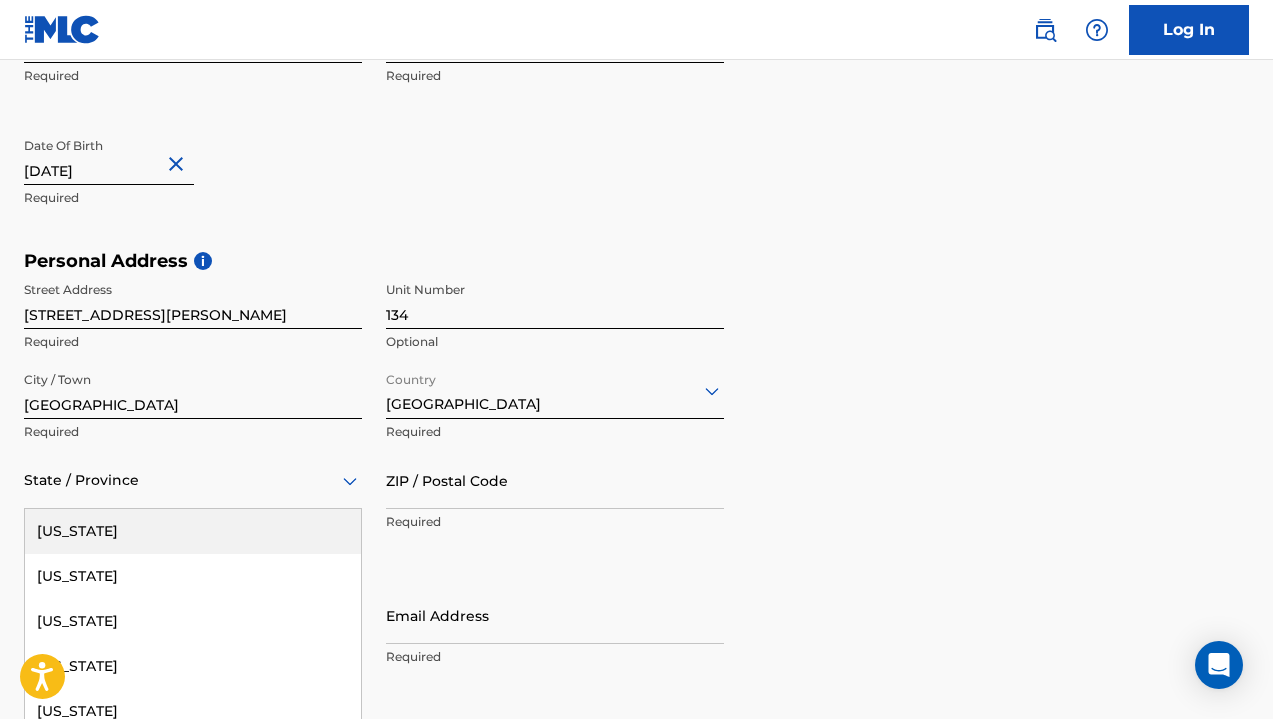 scroll, scrollTop: 588, scrollLeft: 0, axis: vertical 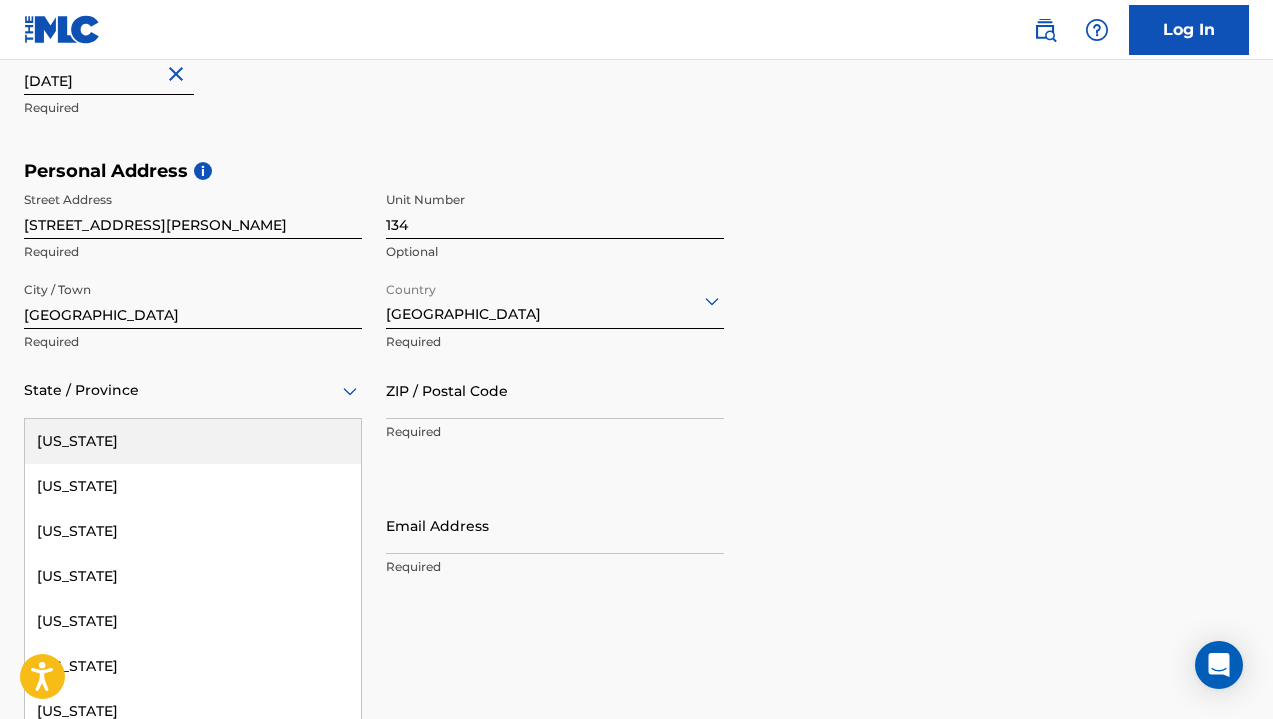 click on "[US_STATE], 1 of 57. 57 results available. Use Up and Down to choose options, press Enter to select the currently focused option, press Escape to exit the menu, press Tab to select the option and exit the menu. State / Province [US_STATE] [US_STATE] [US_STATE] [US_STATE] [US_STATE] [US_STATE] [US_STATE] [US_STATE] [US_STATE] [GEOGRAPHIC_DATA][US_STATE][GEOGRAPHIC_DATA] [US_STATE] [US_STATE] [US_STATE] [US_STATE] [US_STATE] [US_STATE] [US_STATE] [US_STATE] [US_STATE] [US_STATE] [US_STATE] [US_STATE] [US_STATE] [US_STATE] [US_STATE] [US_STATE] [US_STATE] [US_STATE] [US_STATE] [US_STATE] [US_STATE] [US_STATE] [US_STATE] [US_STATE] [US_STATE] [US_STATE] [US_STATE] [US_STATE] [US_STATE] [US_STATE] [US_STATE] [US_STATE] [US_STATE] [US_STATE] [US_STATE] [US_STATE] [US_STATE] [US_STATE] [US_STATE] [US_STATE] [US_STATE] [GEOGRAPHIC_DATA], [GEOGRAPHIC_DATA] [US_STATE][PERSON_NAME][US_STATE] [US_STATE][PERSON_NAME] [US_STATE] [US_STATE]" at bounding box center (193, 390) 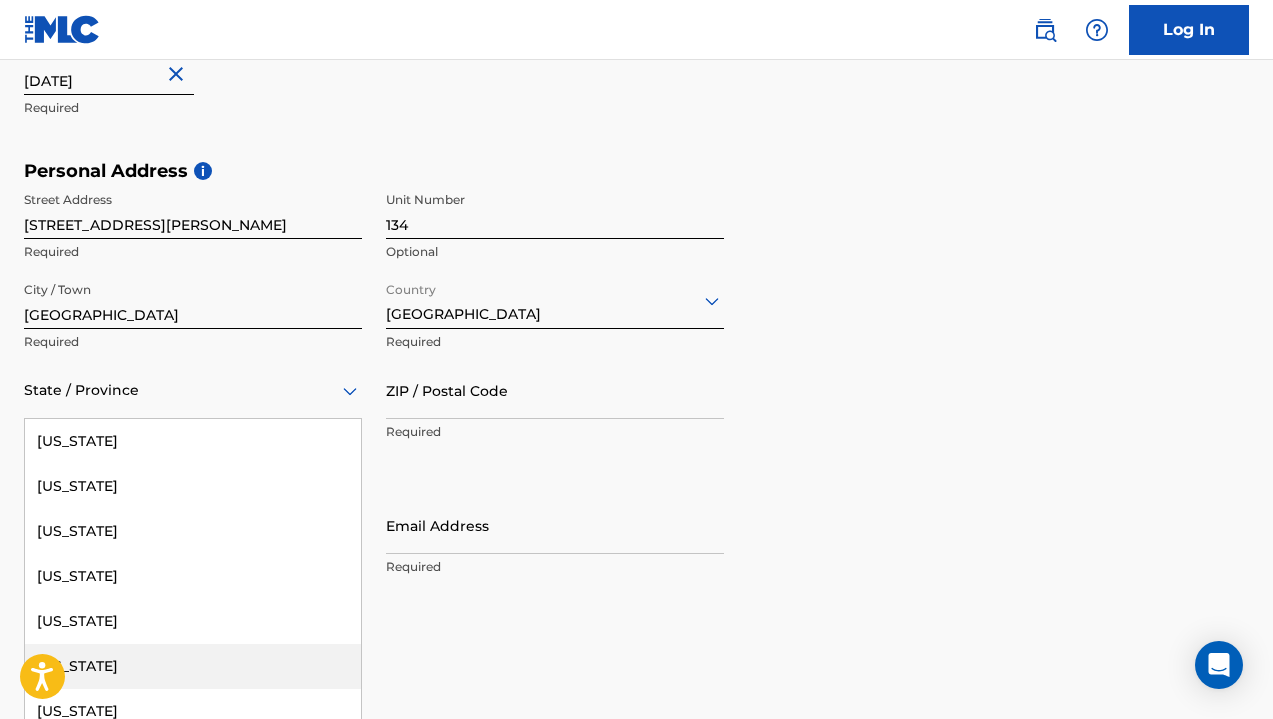 click on "[US_STATE]" at bounding box center [193, 666] 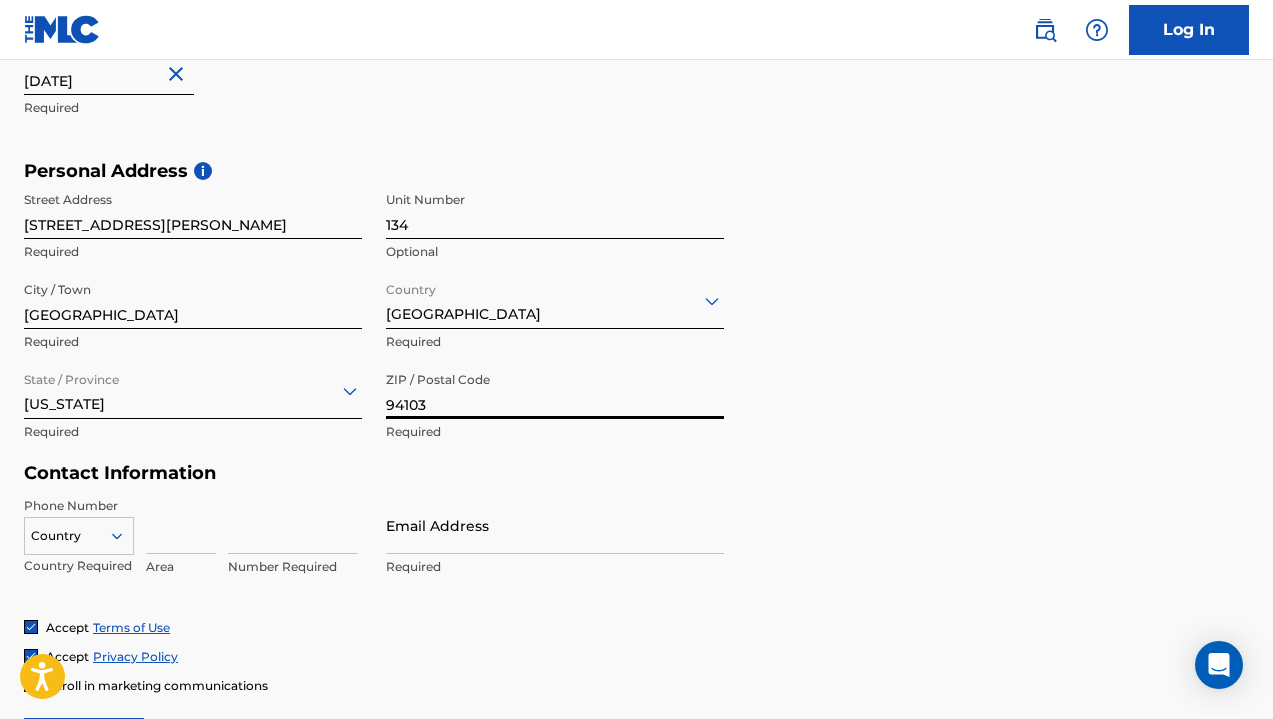 type on "94103" 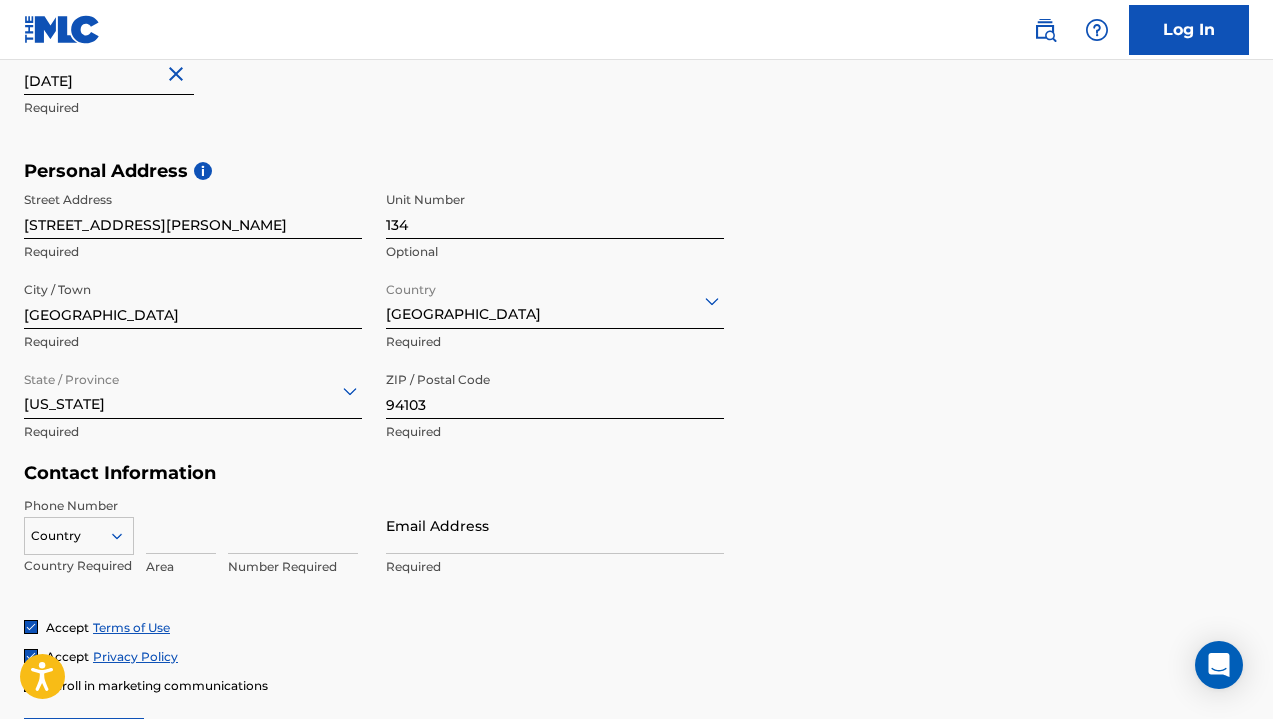 scroll, scrollTop: 715, scrollLeft: 0, axis: vertical 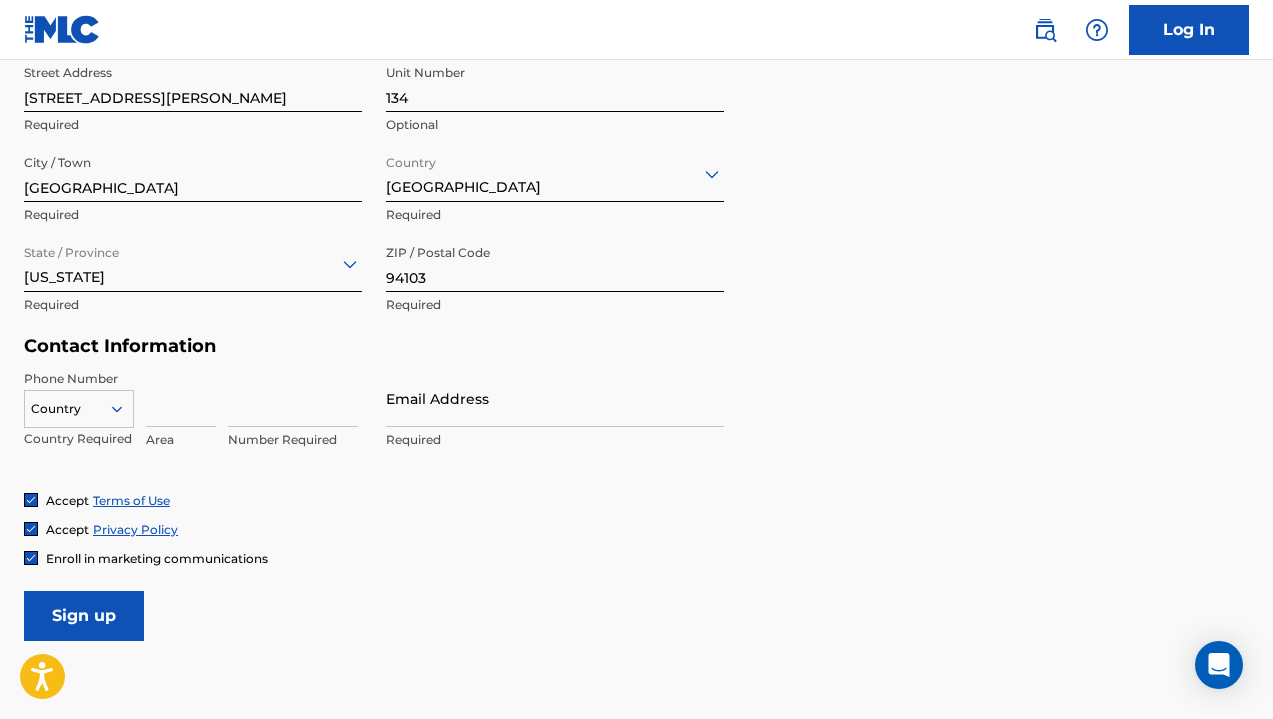 click on "Country" at bounding box center (79, 405) 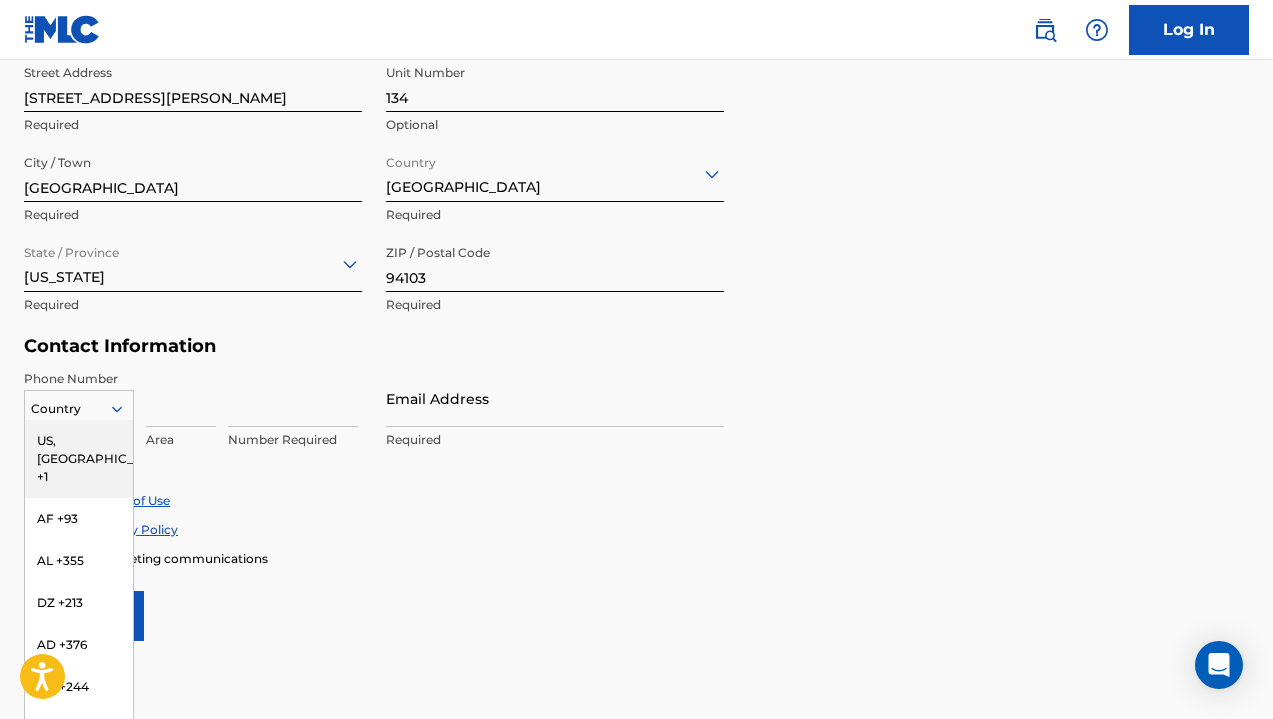 click on "US, [GEOGRAPHIC_DATA] +1" at bounding box center (79, 459) 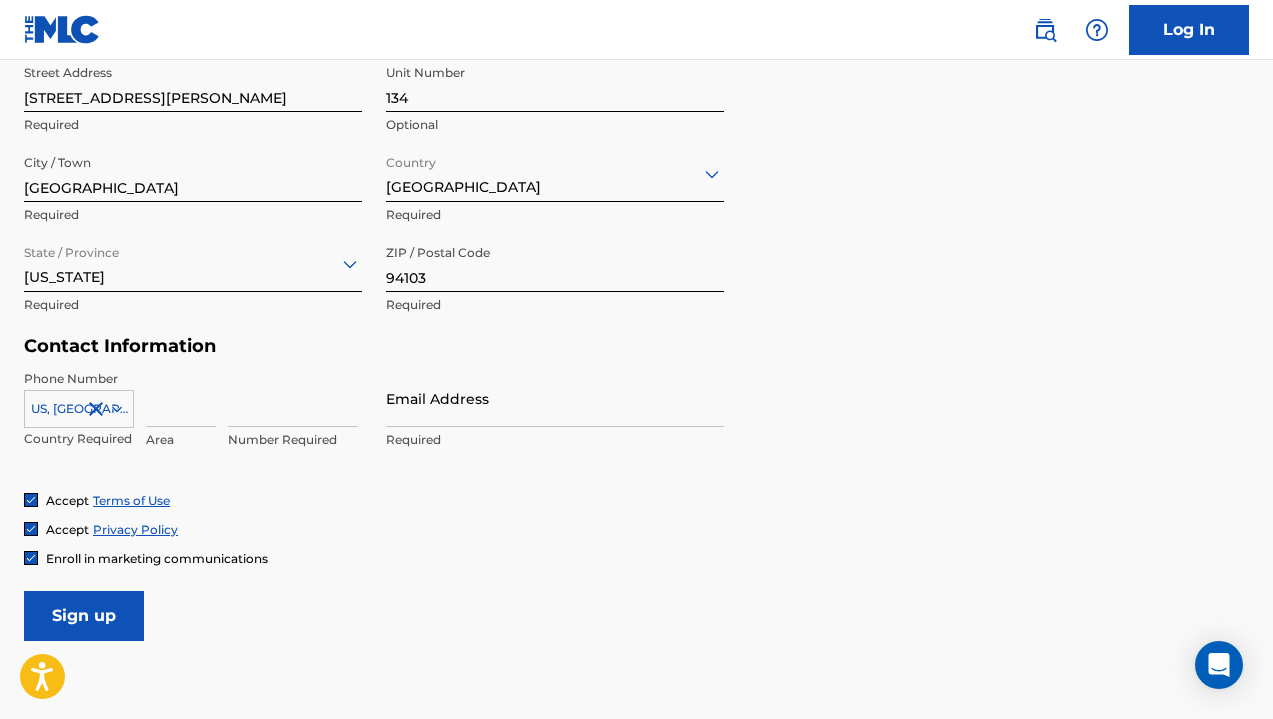 click at bounding box center (181, 398) 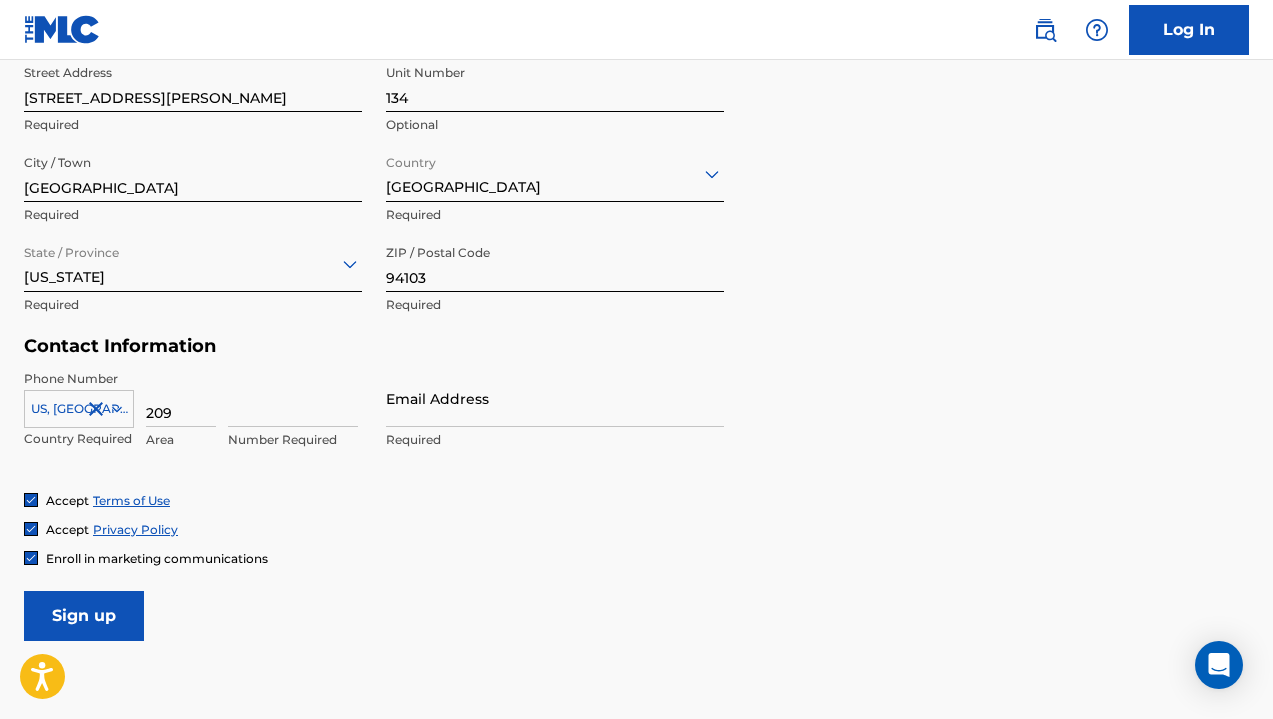 type on "209" 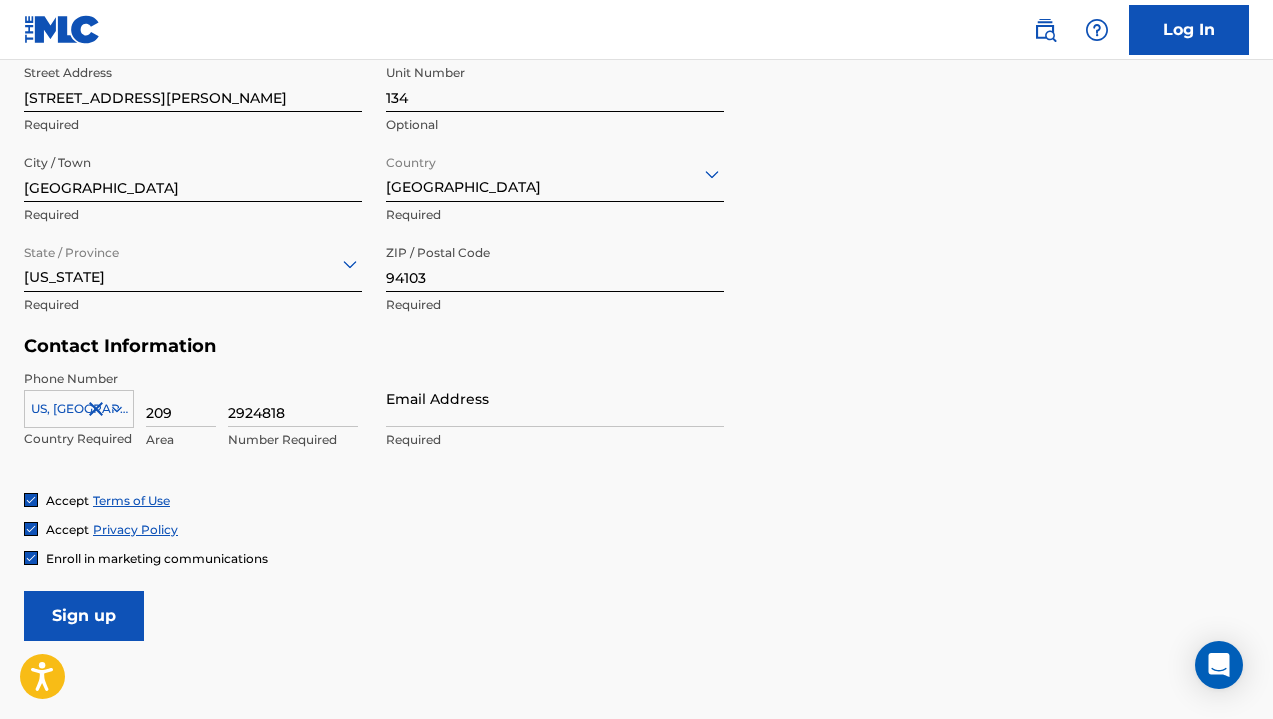 type on "2924818" 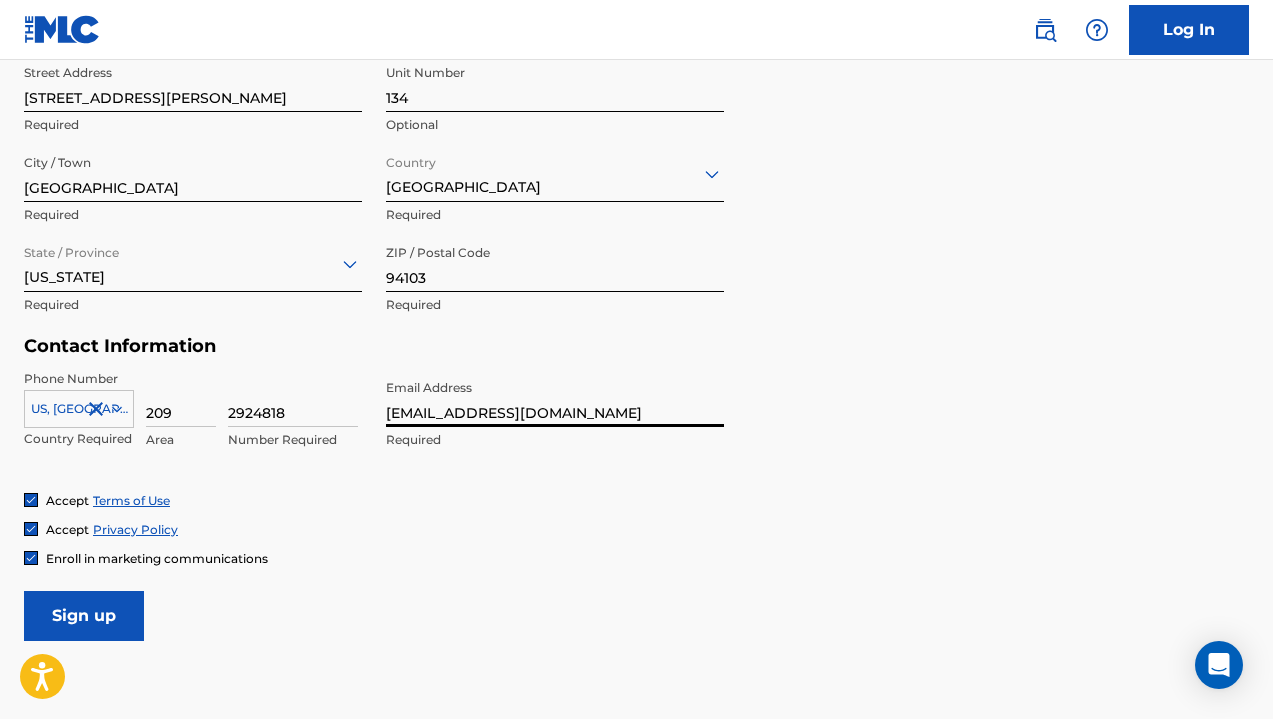 type on "[EMAIL_ADDRESS][DOMAIN_NAME]" 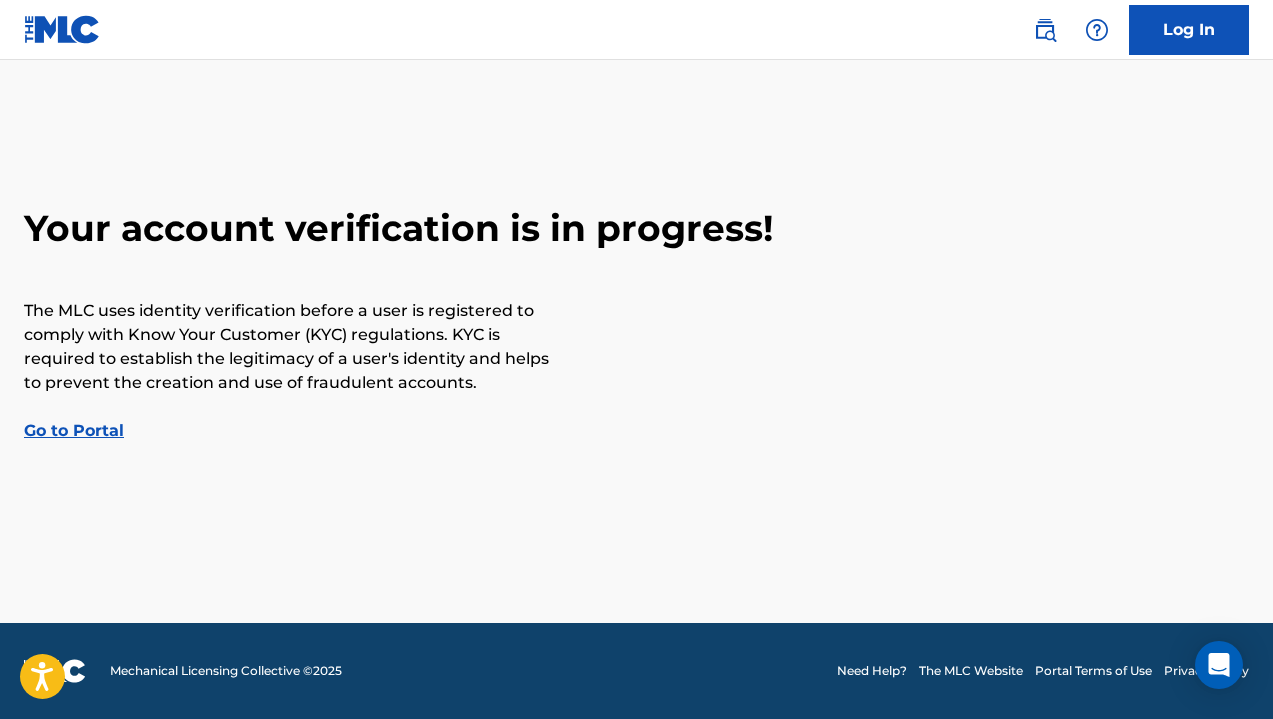 scroll, scrollTop: 0, scrollLeft: 0, axis: both 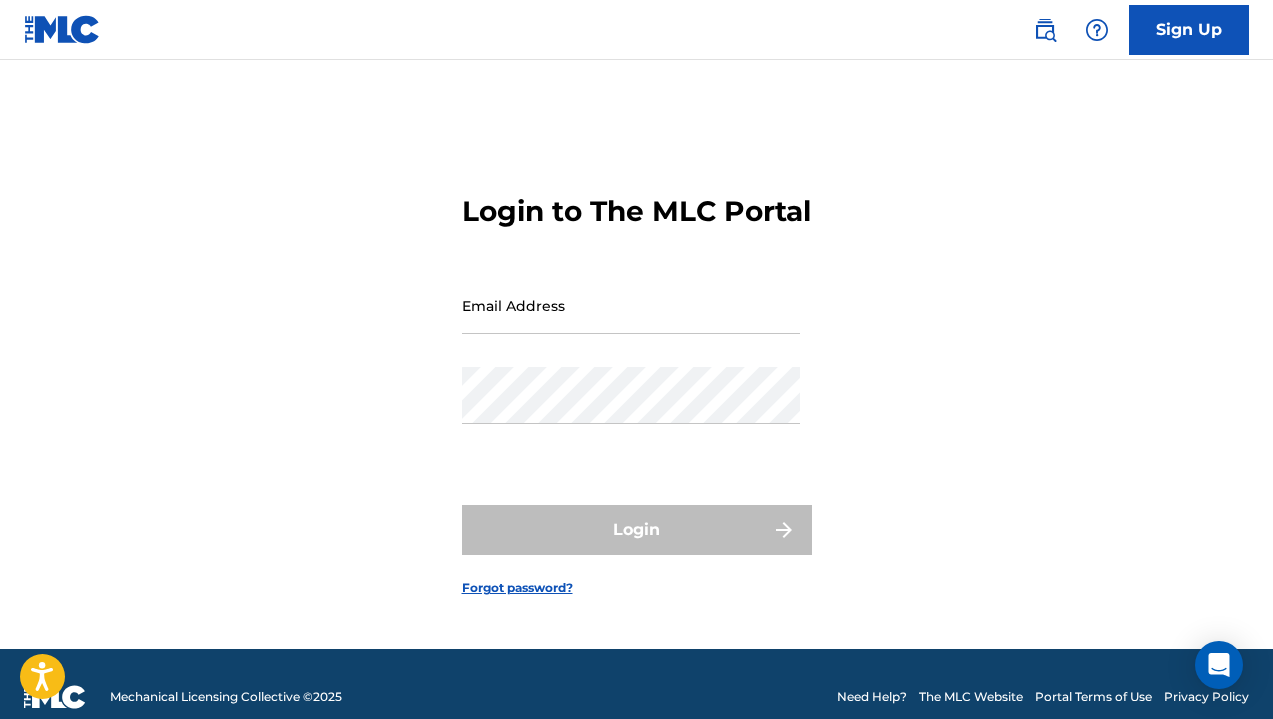 click at bounding box center (62, 29) 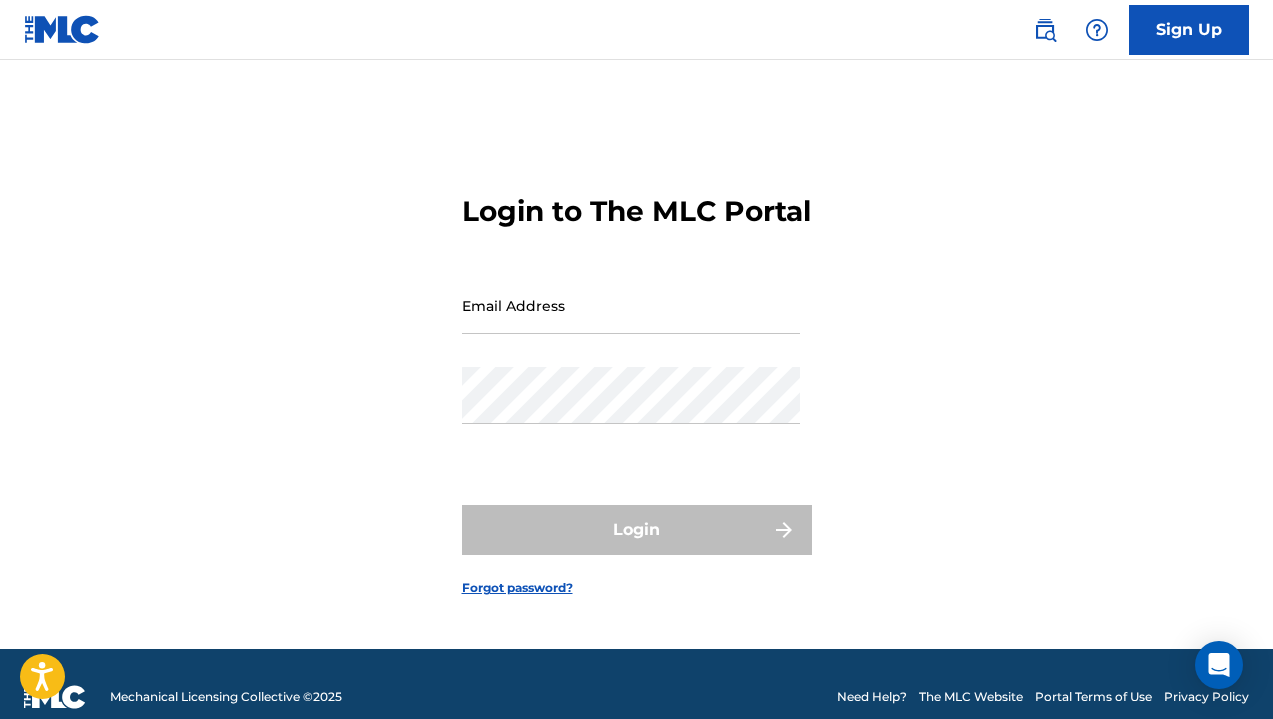 click on "Login to The MLC Portal Email Address Password Login Forgot password?" at bounding box center [636, 354] 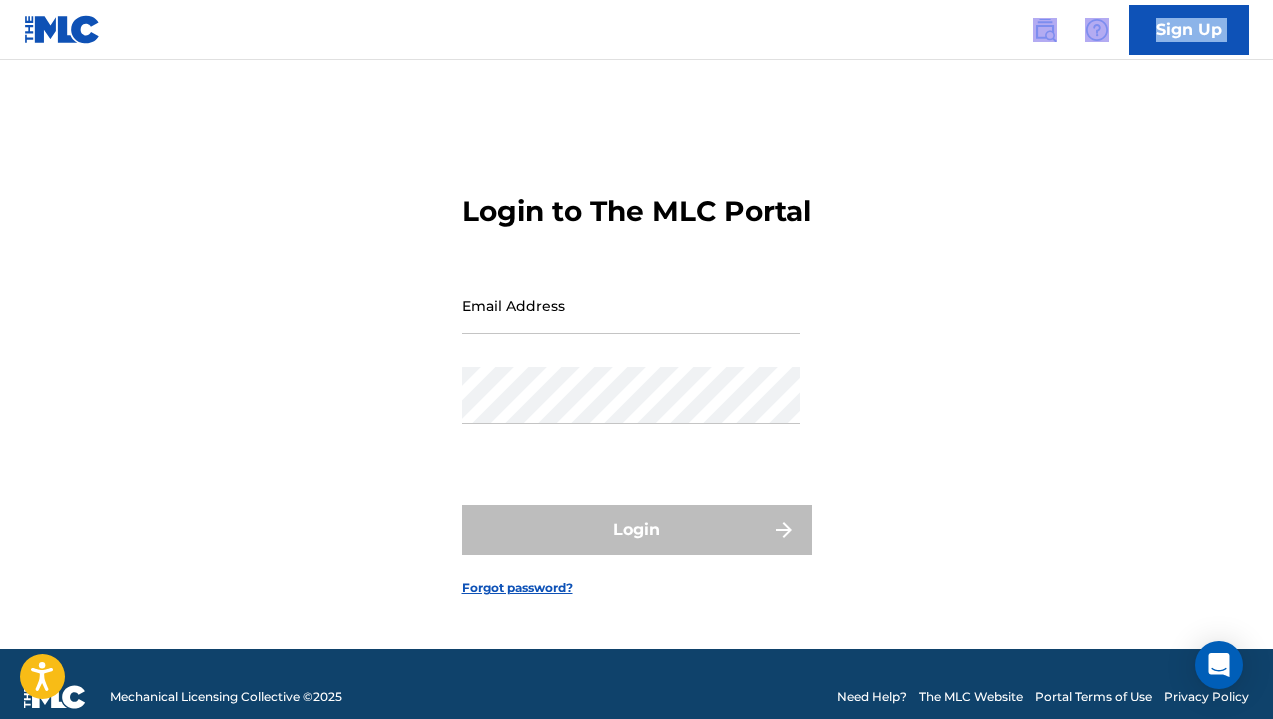drag, startPoint x: 813, startPoint y: 93, endPoint x: 1050, endPoint y: 20, distance: 247.9879 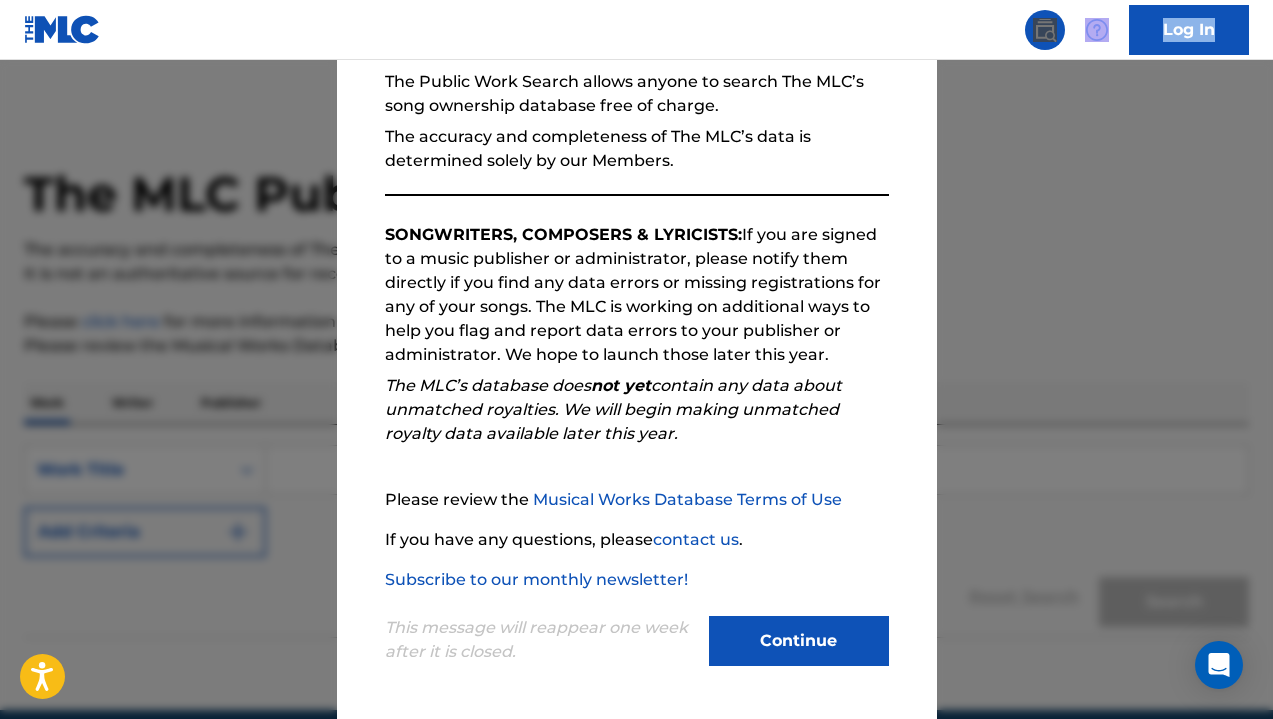 scroll, scrollTop: 196, scrollLeft: 0, axis: vertical 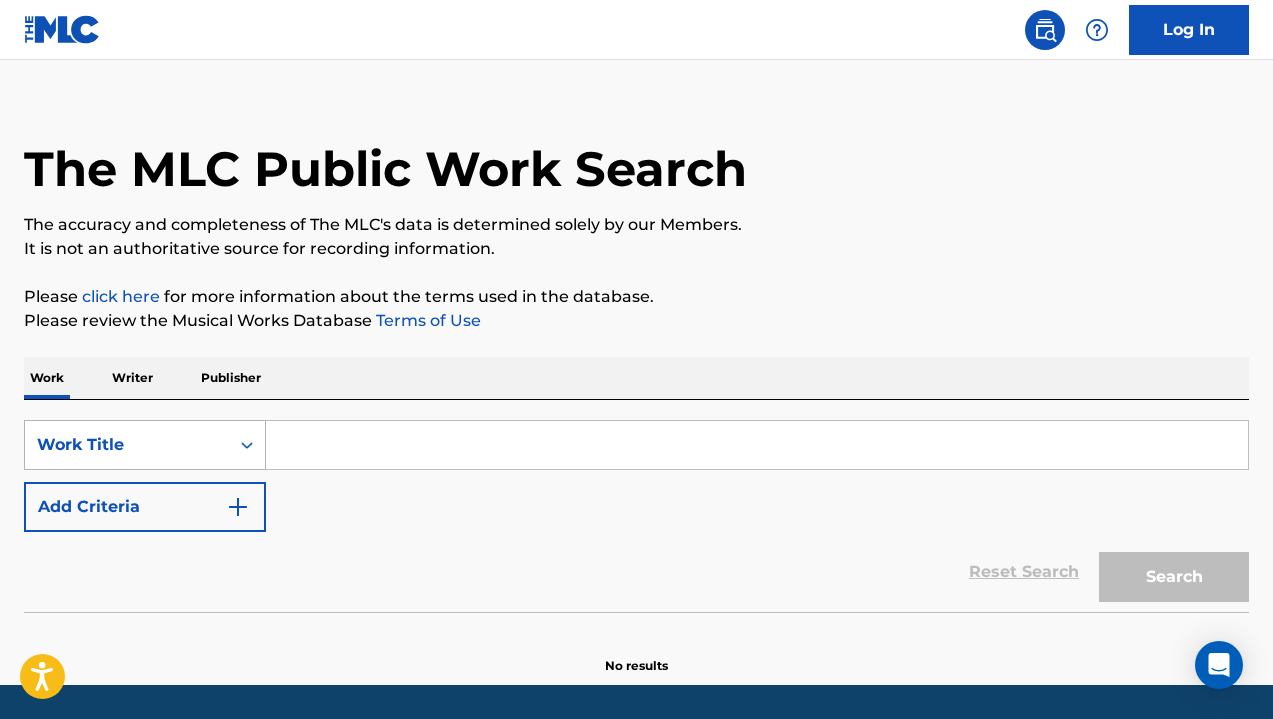 click on "Work Title" at bounding box center [145, 445] 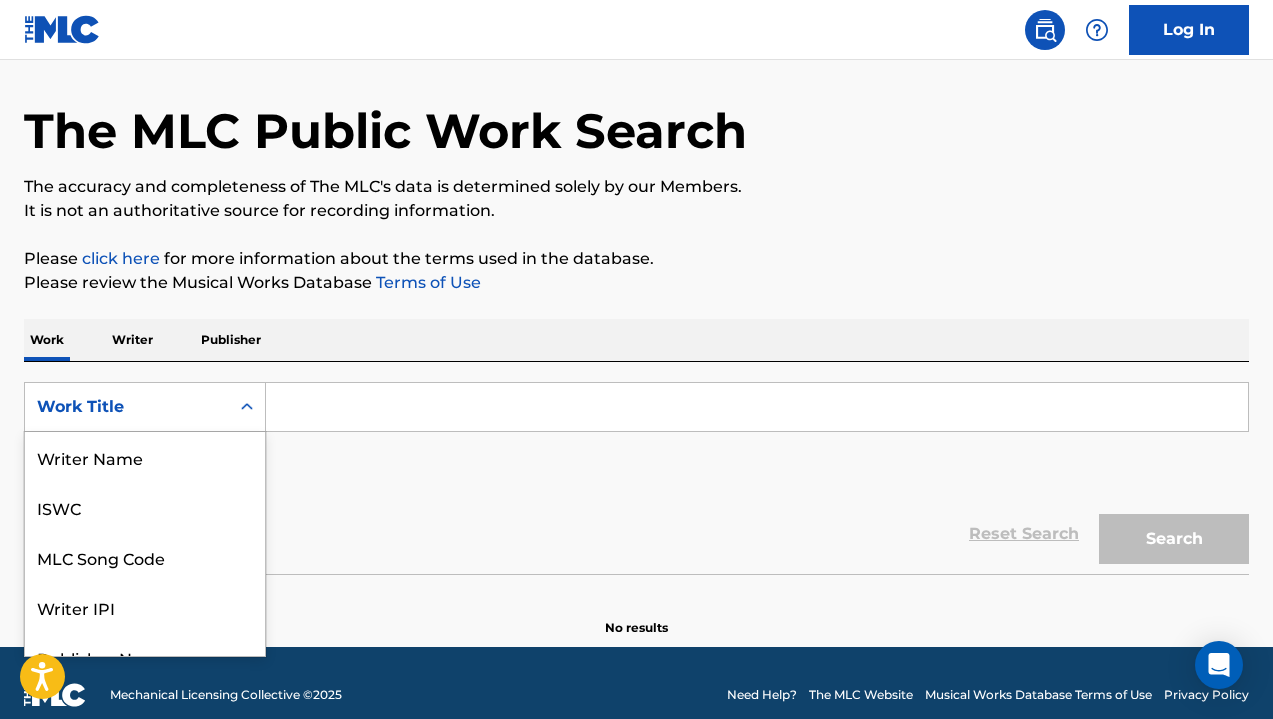 scroll, scrollTop: 72, scrollLeft: 0, axis: vertical 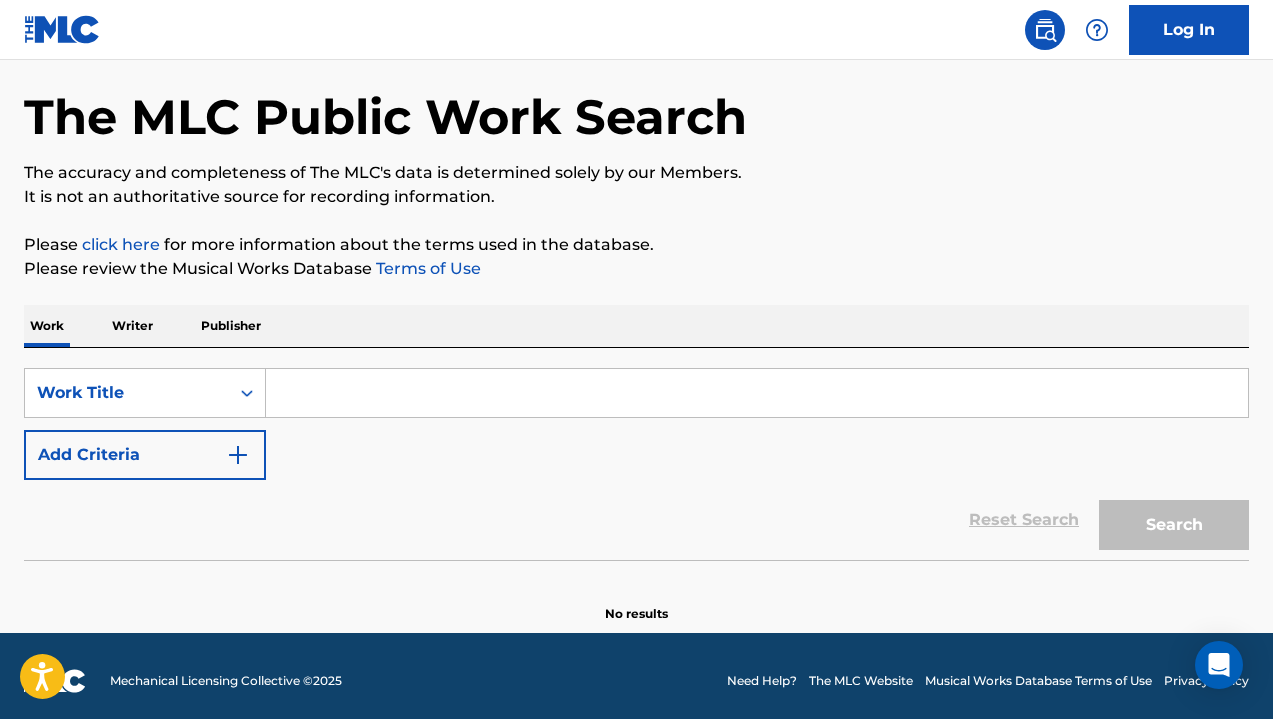 click on "Writer" at bounding box center [132, 326] 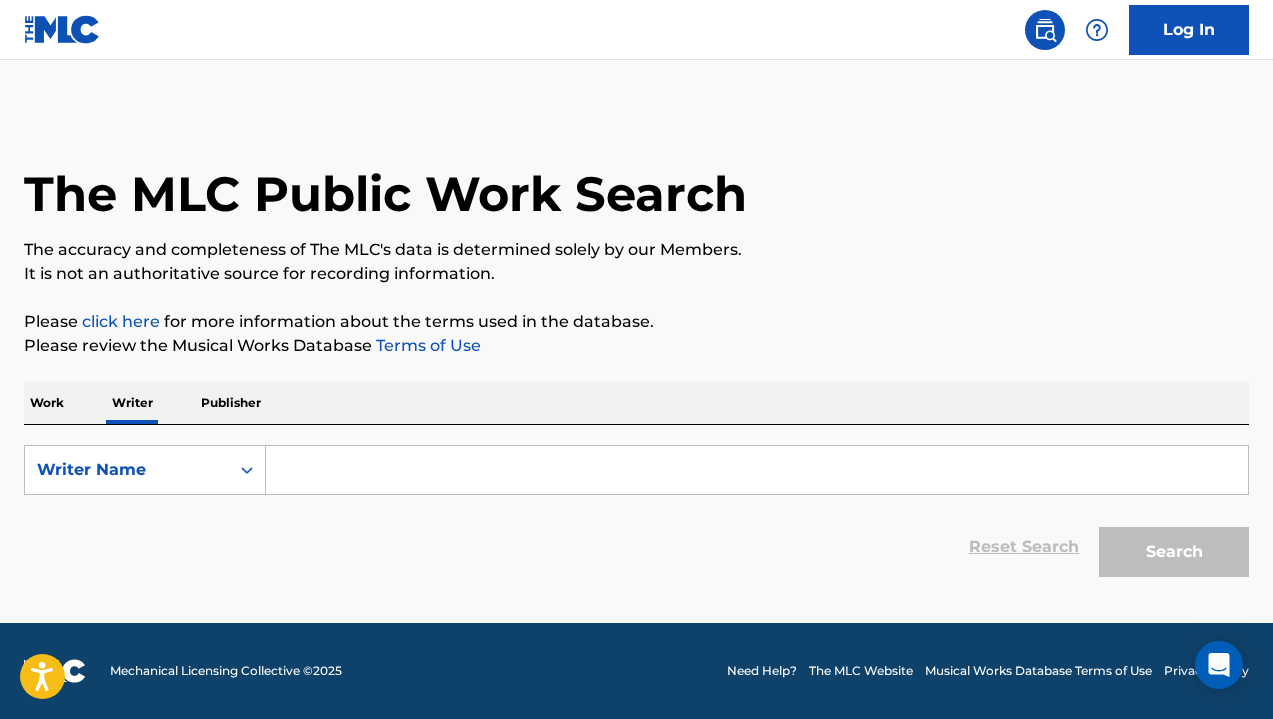 click at bounding box center [757, 470] 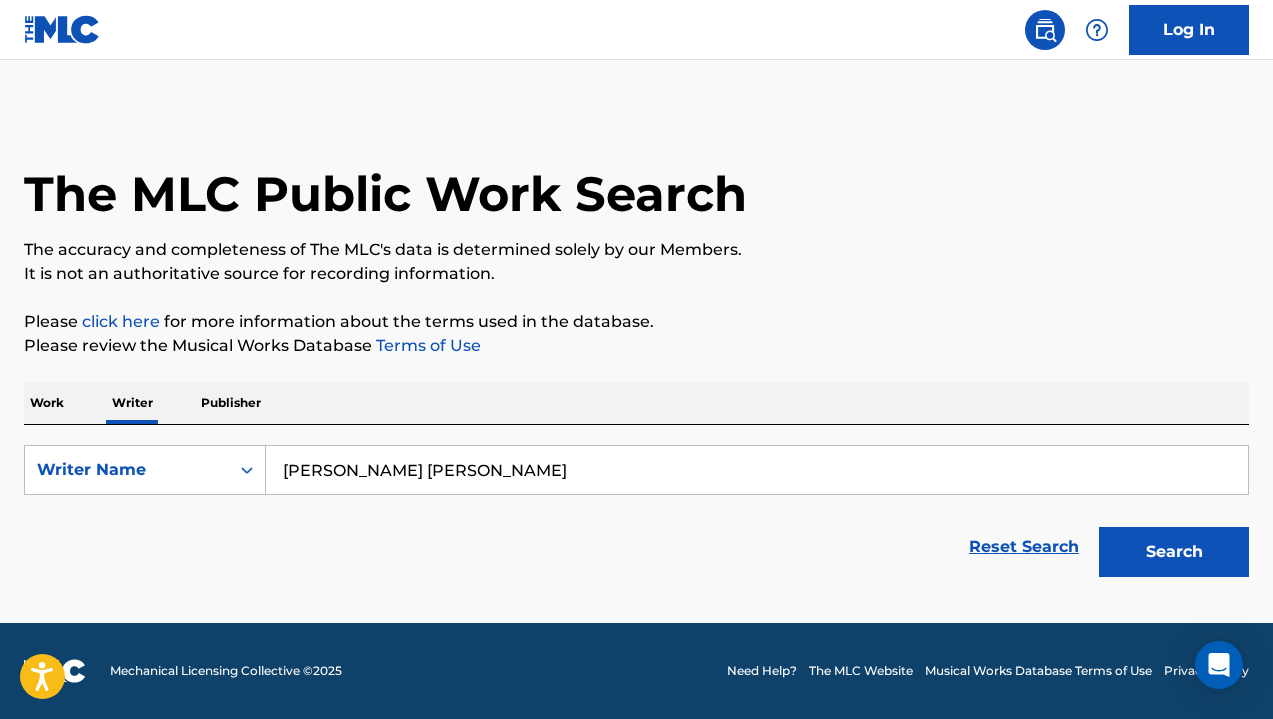 type on "[PERSON_NAME] [PERSON_NAME]" 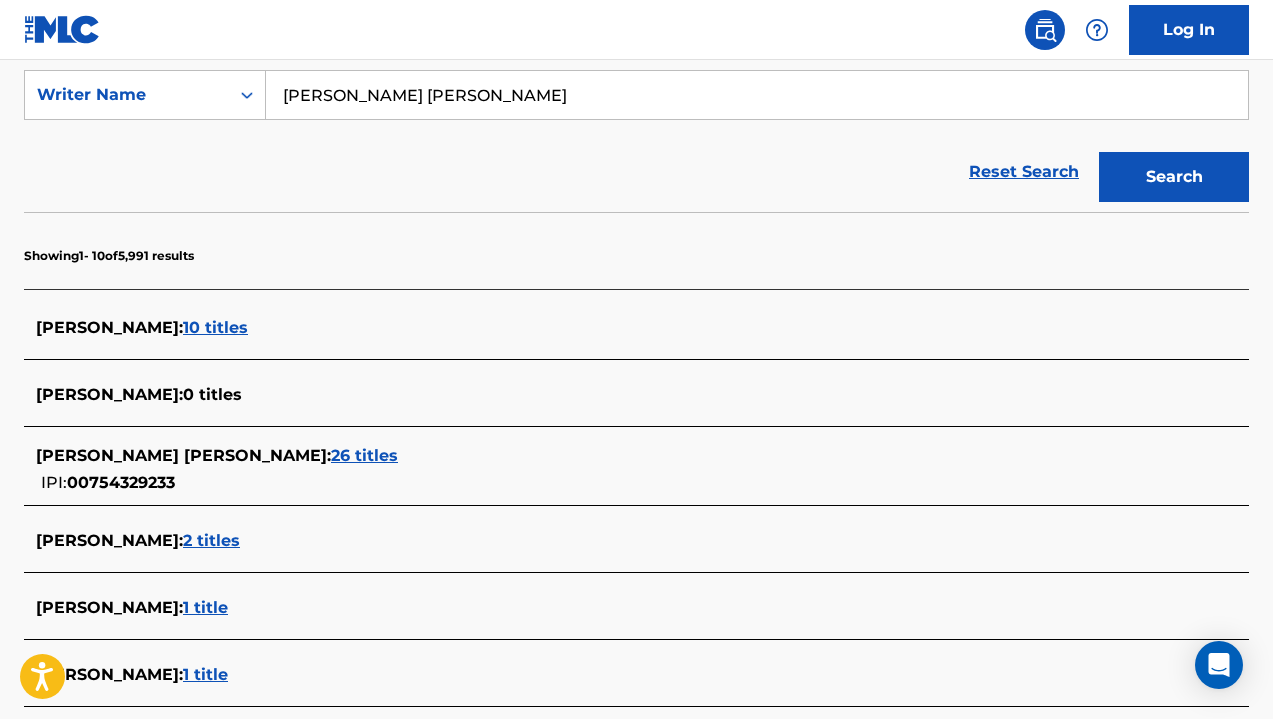 scroll, scrollTop: 379, scrollLeft: 0, axis: vertical 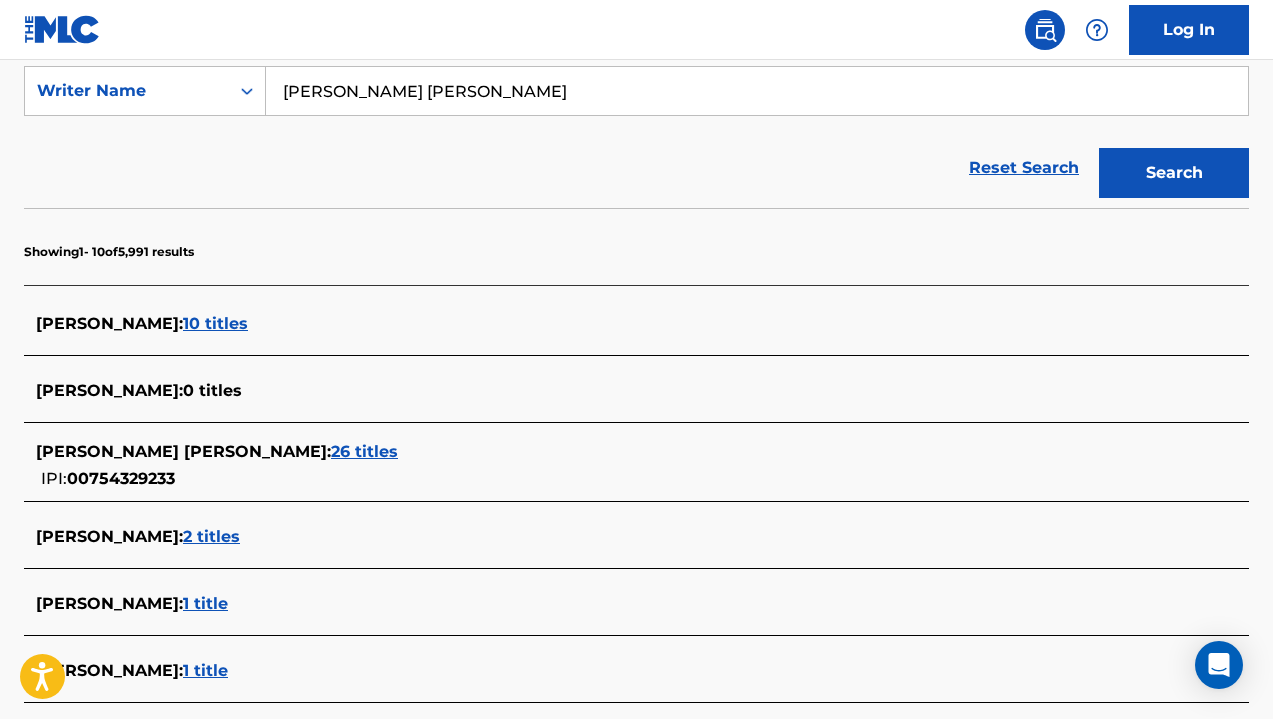 click on "26 titles" at bounding box center (364, 451) 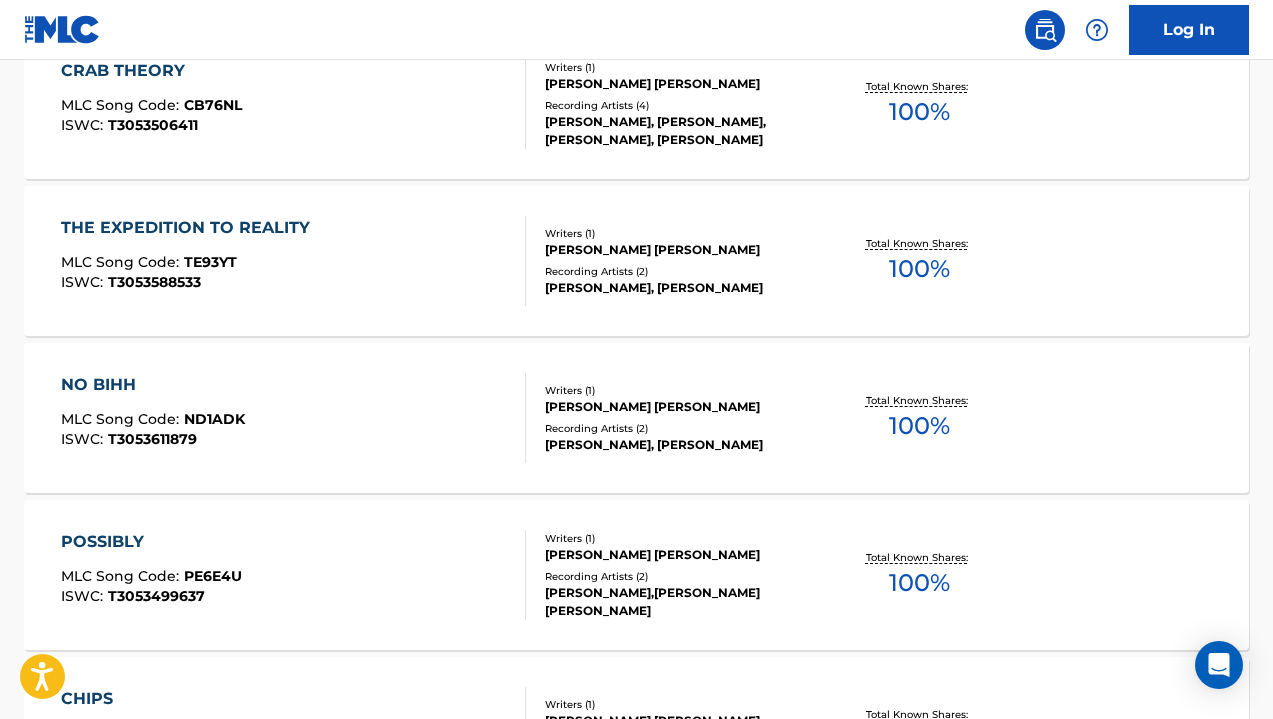 scroll, scrollTop: 700, scrollLeft: 0, axis: vertical 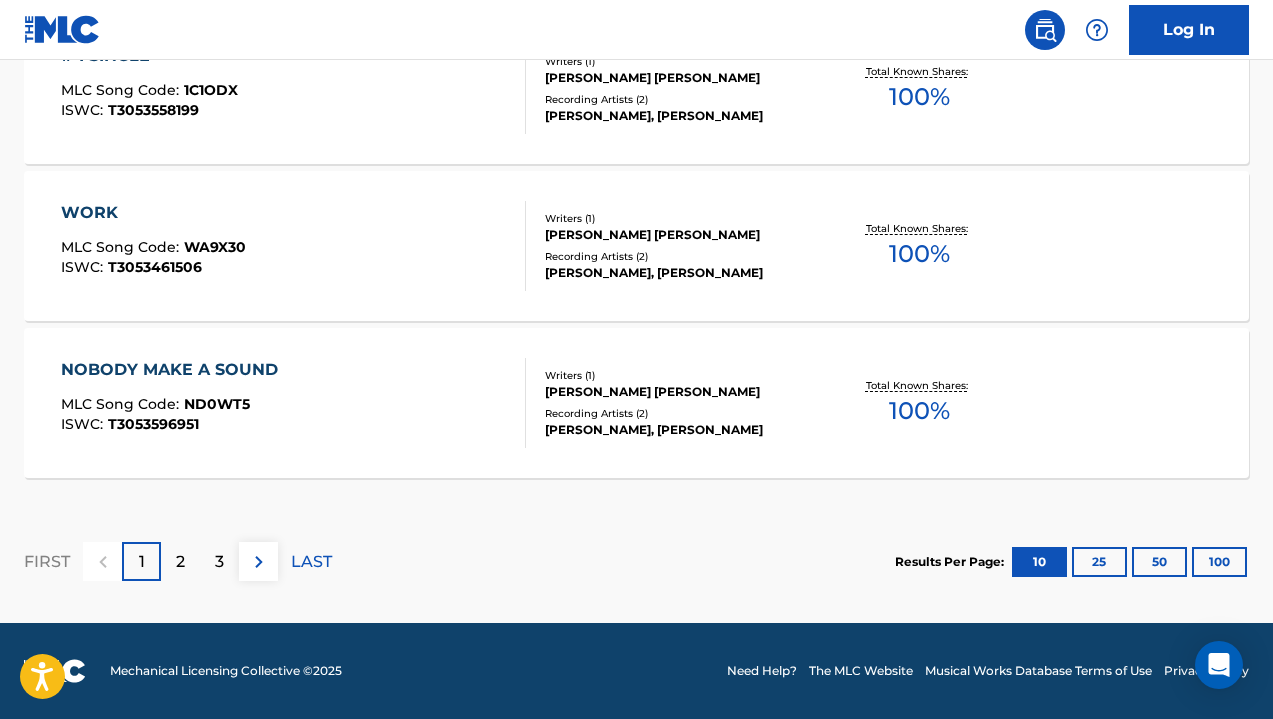 click on "2" at bounding box center (180, 562) 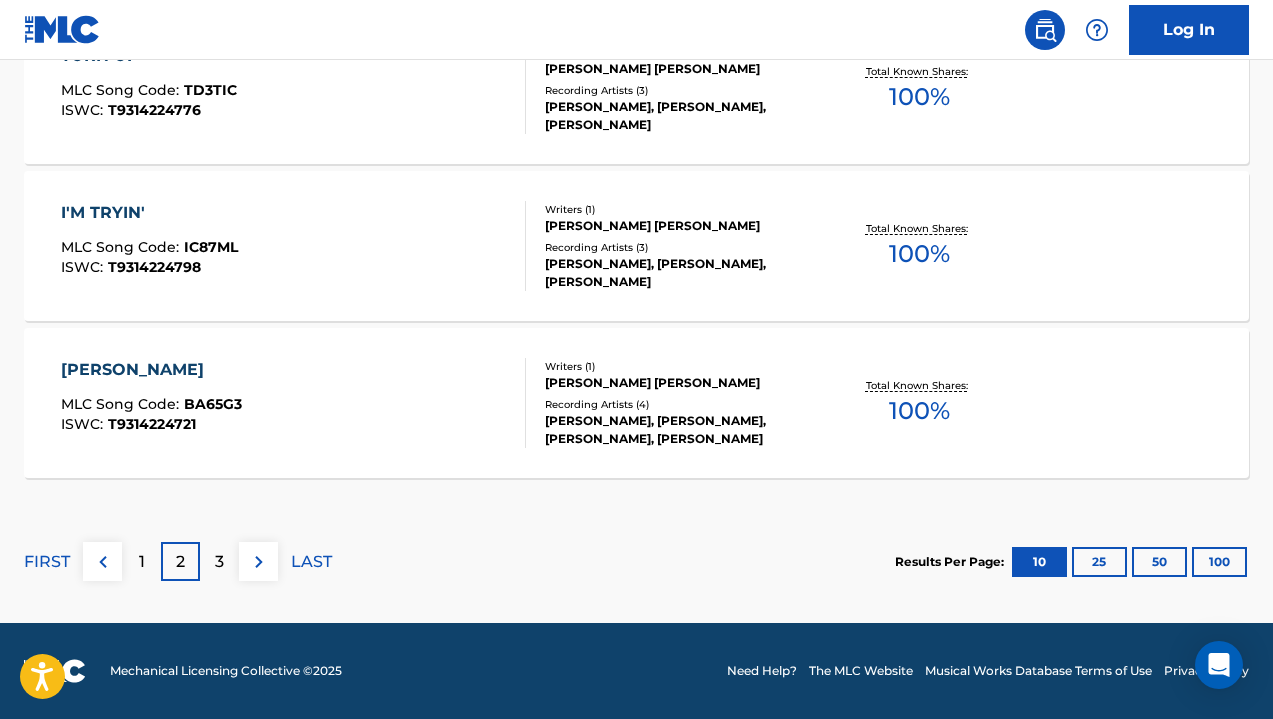 click at bounding box center (259, 562) 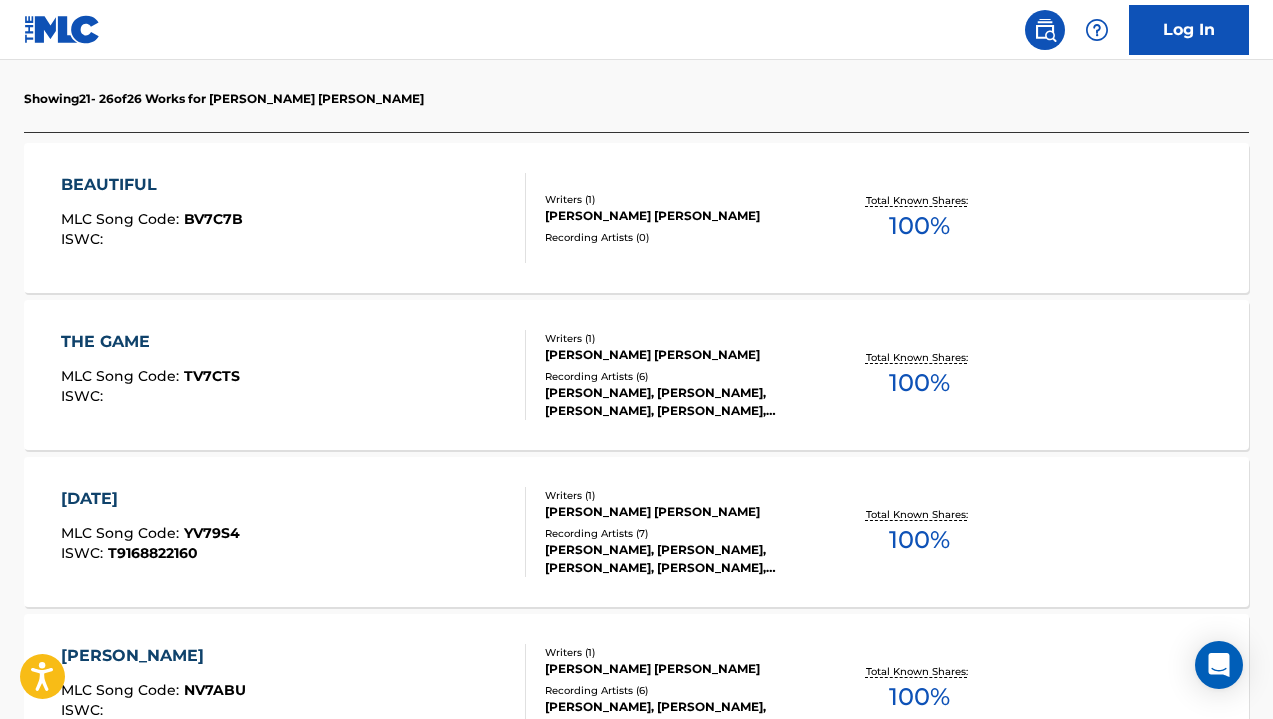 scroll, scrollTop: 576, scrollLeft: 0, axis: vertical 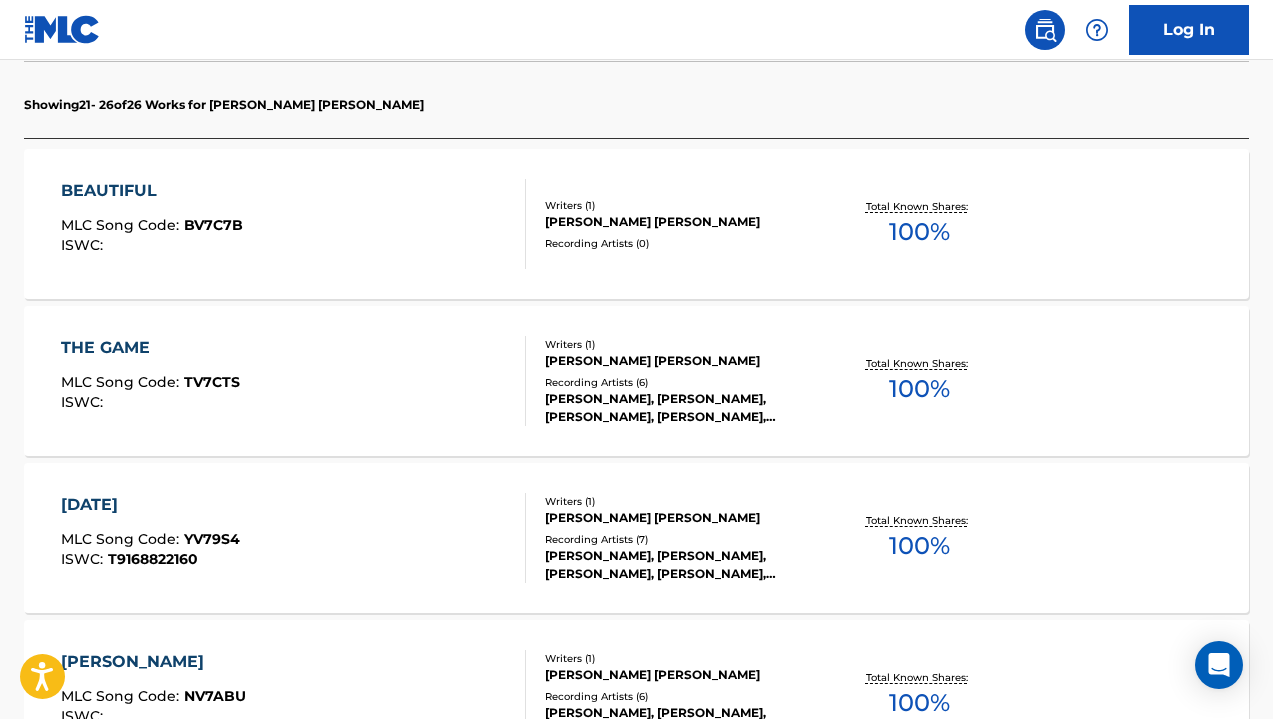 click on "[PERSON_NAME], [PERSON_NAME], [PERSON_NAME], [PERSON_NAME], [PERSON_NAME], [PERSON_NAME]" at bounding box center [681, 408] 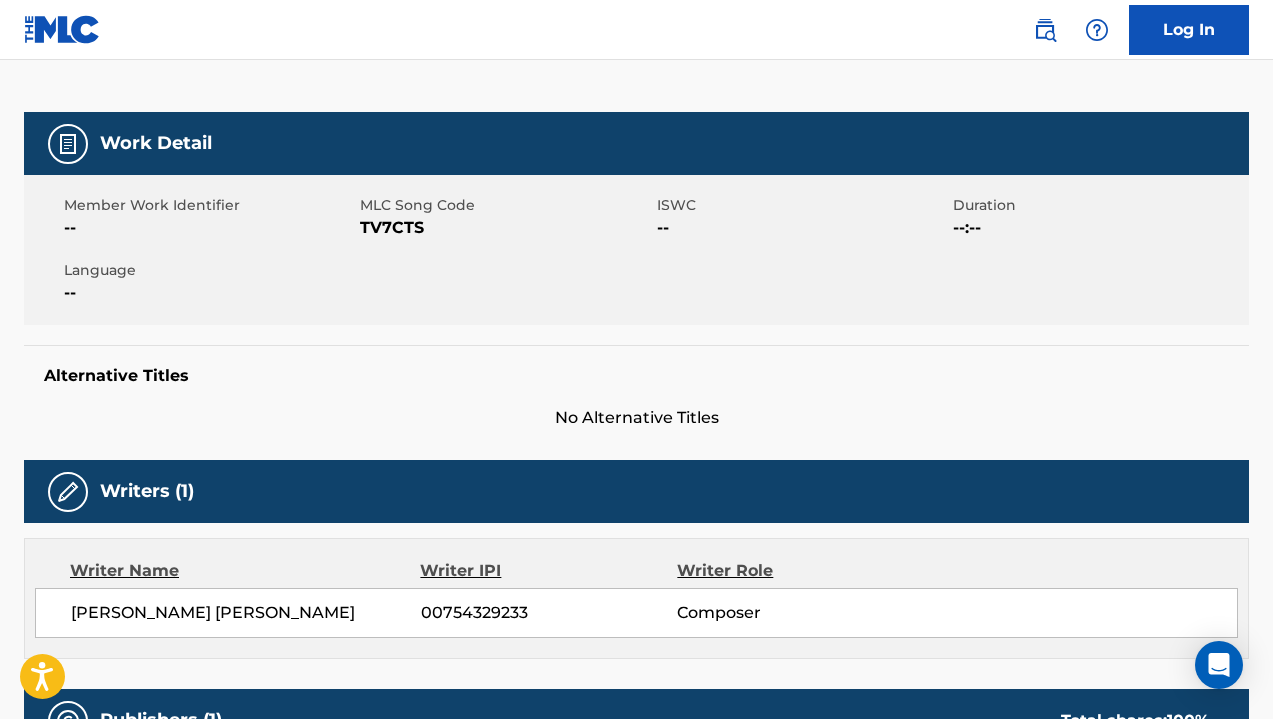 scroll, scrollTop: 243, scrollLeft: 0, axis: vertical 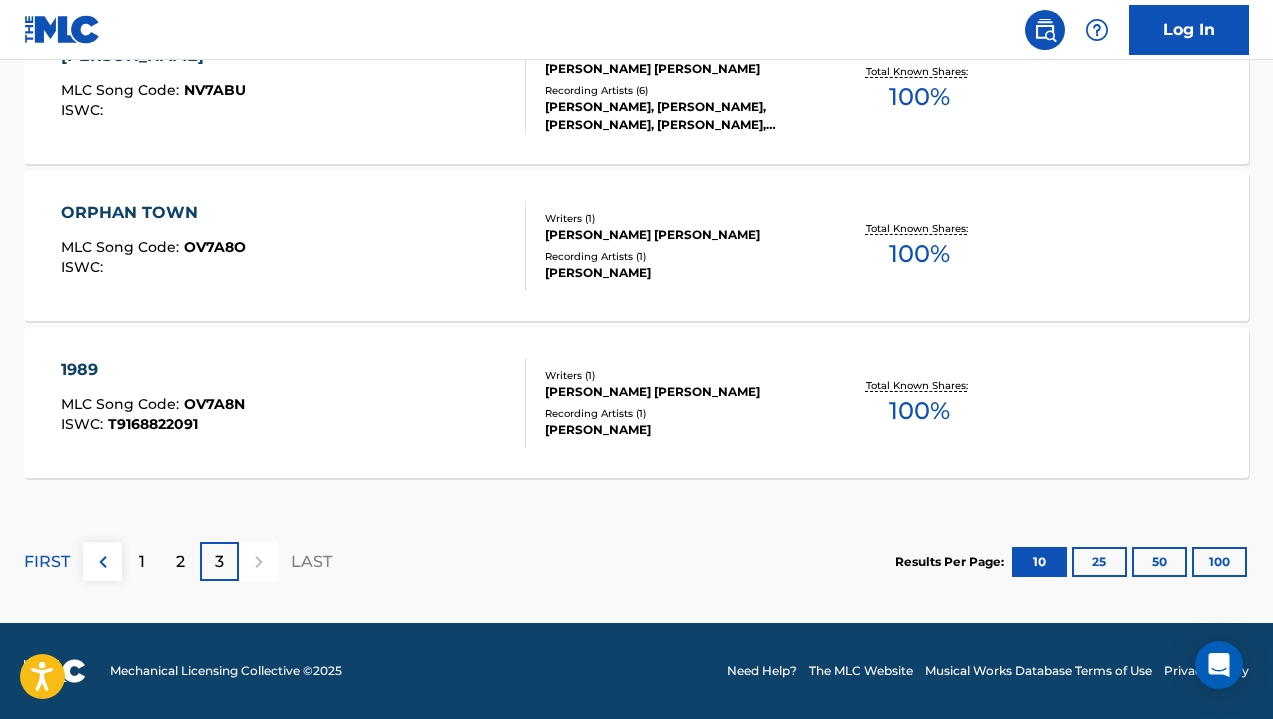 click on "1" at bounding box center [142, 562] 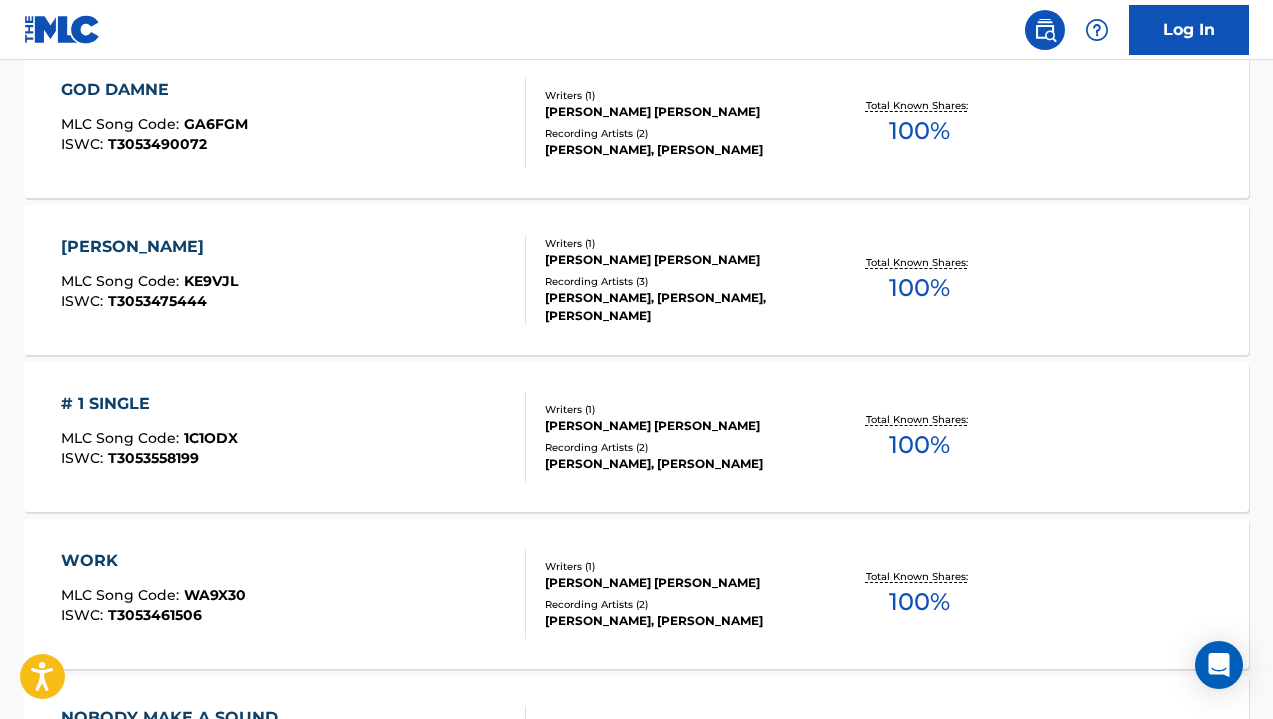 scroll, scrollTop: 1482, scrollLeft: 0, axis: vertical 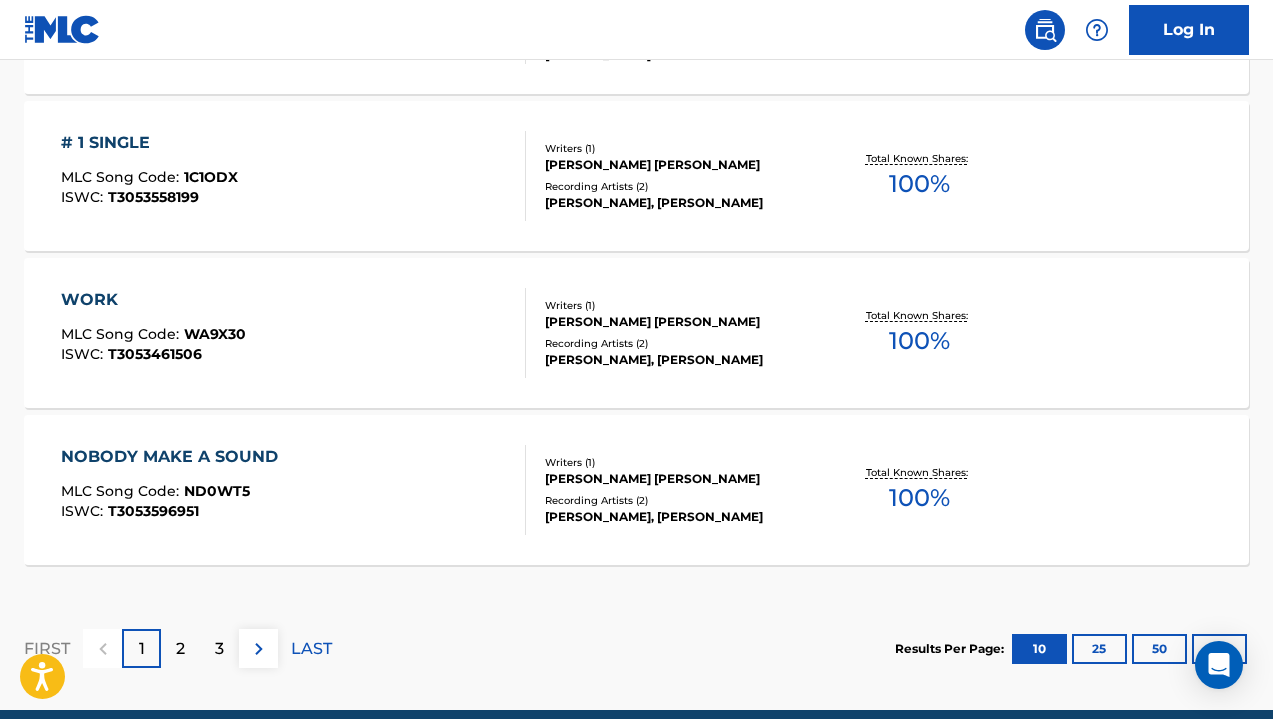 click on "2" at bounding box center (180, 649) 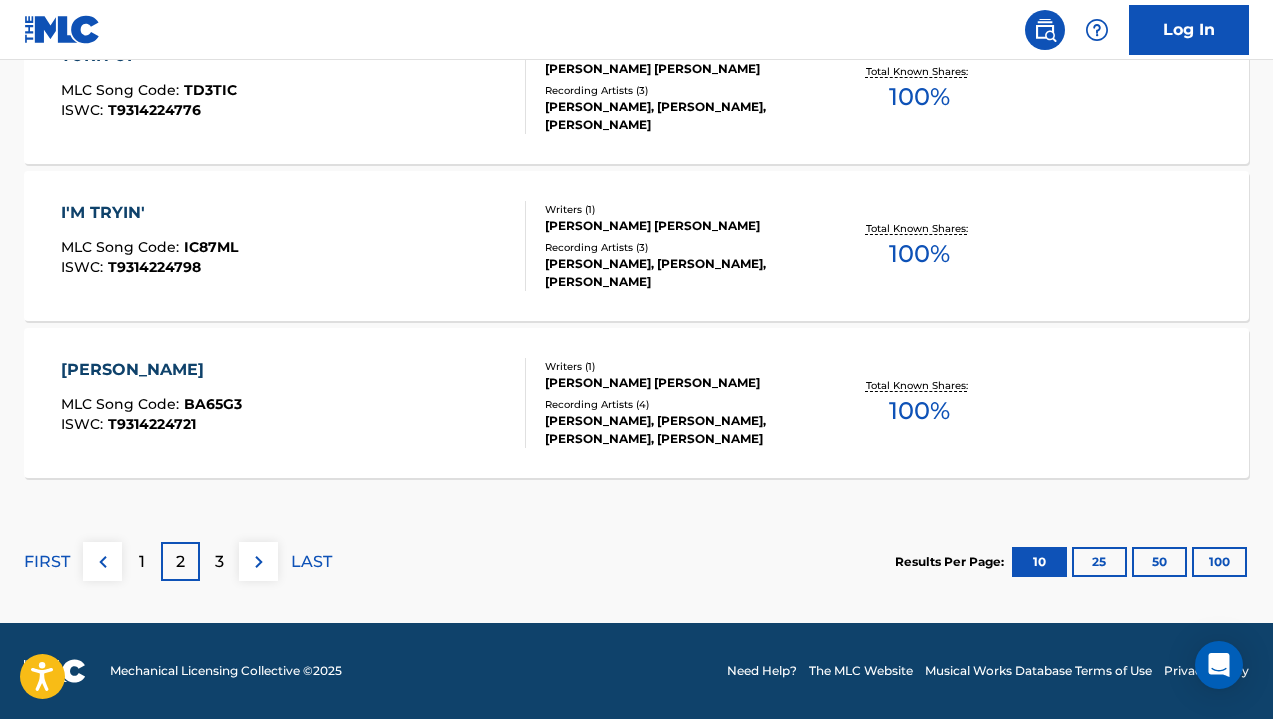 scroll, scrollTop: 1810, scrollLeft: 0, axis: vertical 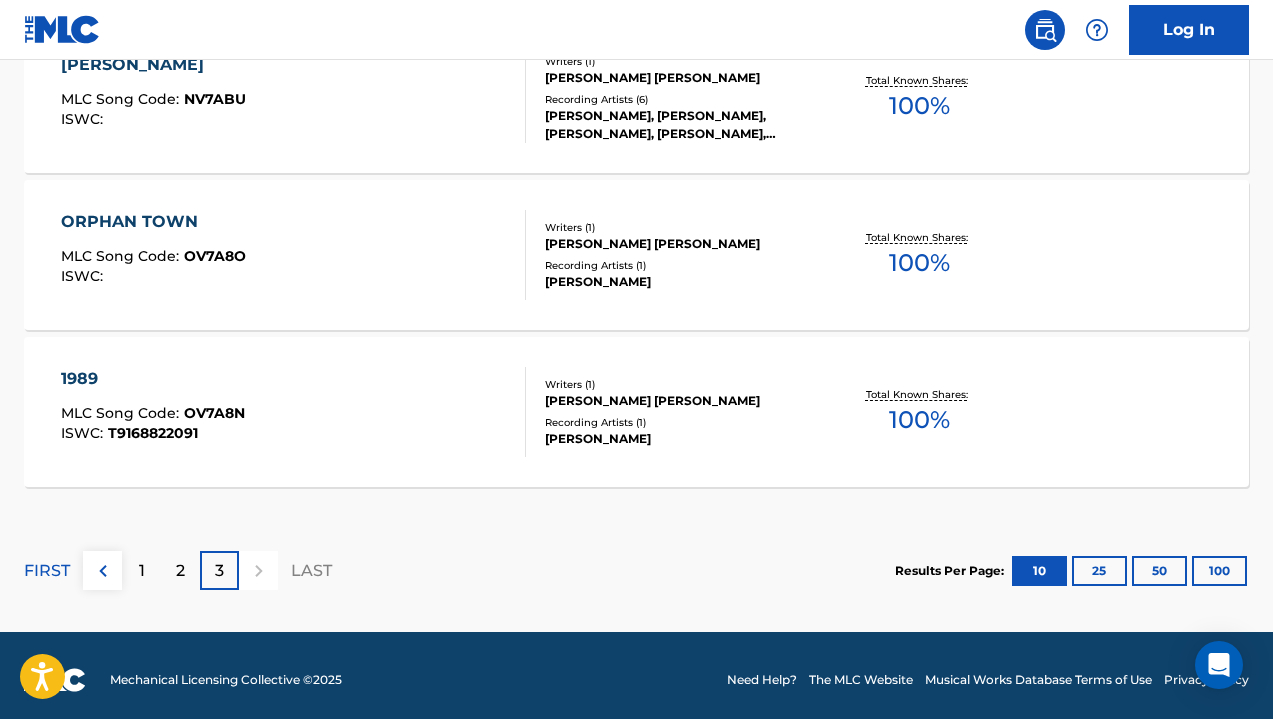 click on "3" at bounding box center [219, 570] 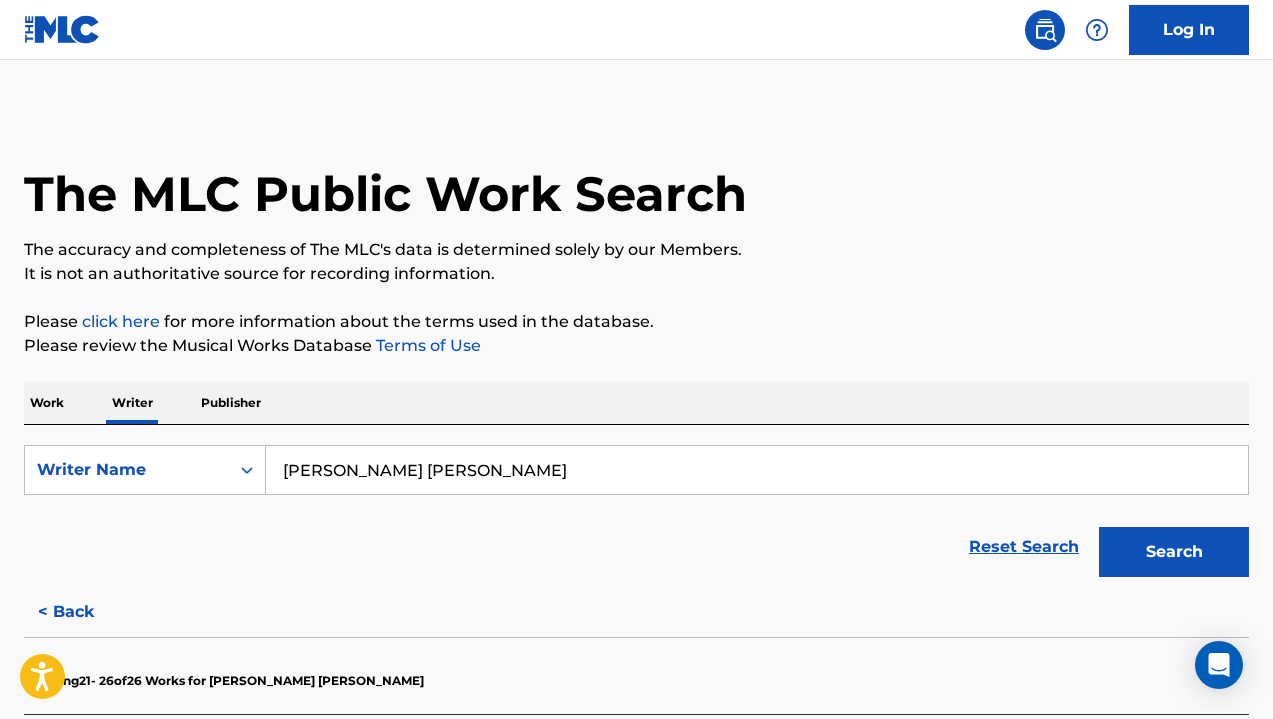 scroll, scrollTop: 0, scrollLeft: 0, axis: both 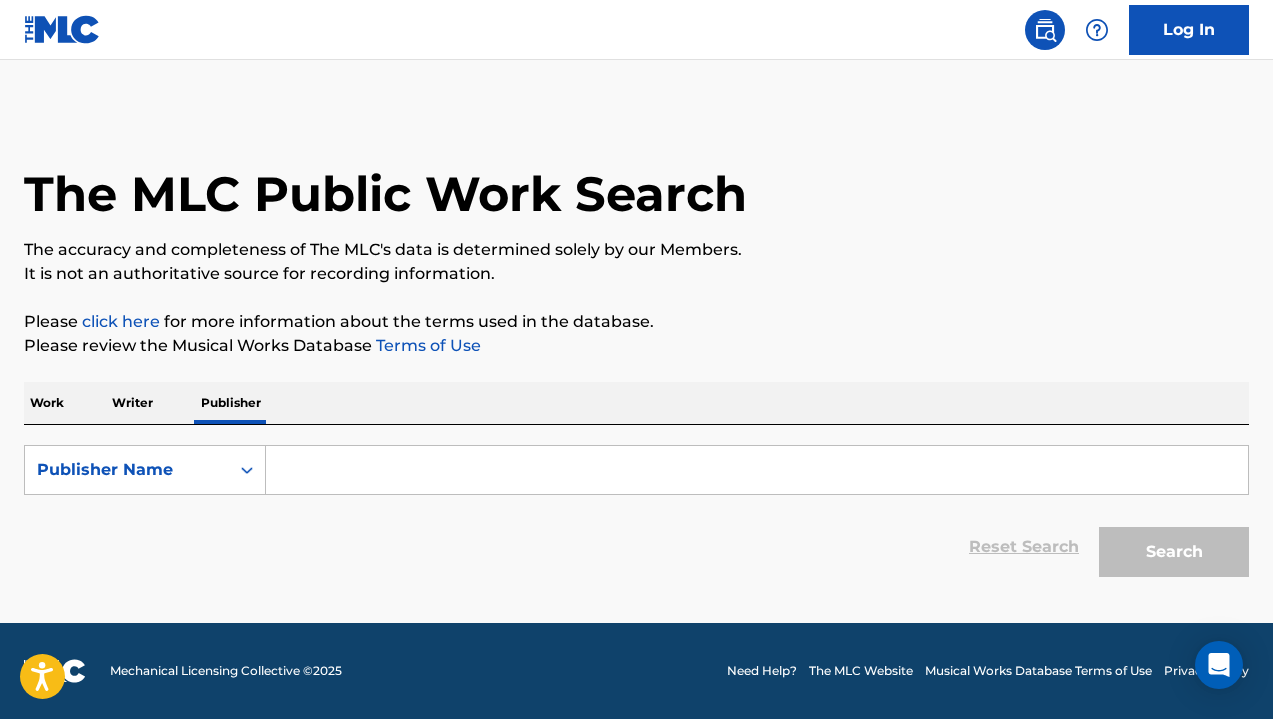 click on "Writer" at bounding box center [132, 403] 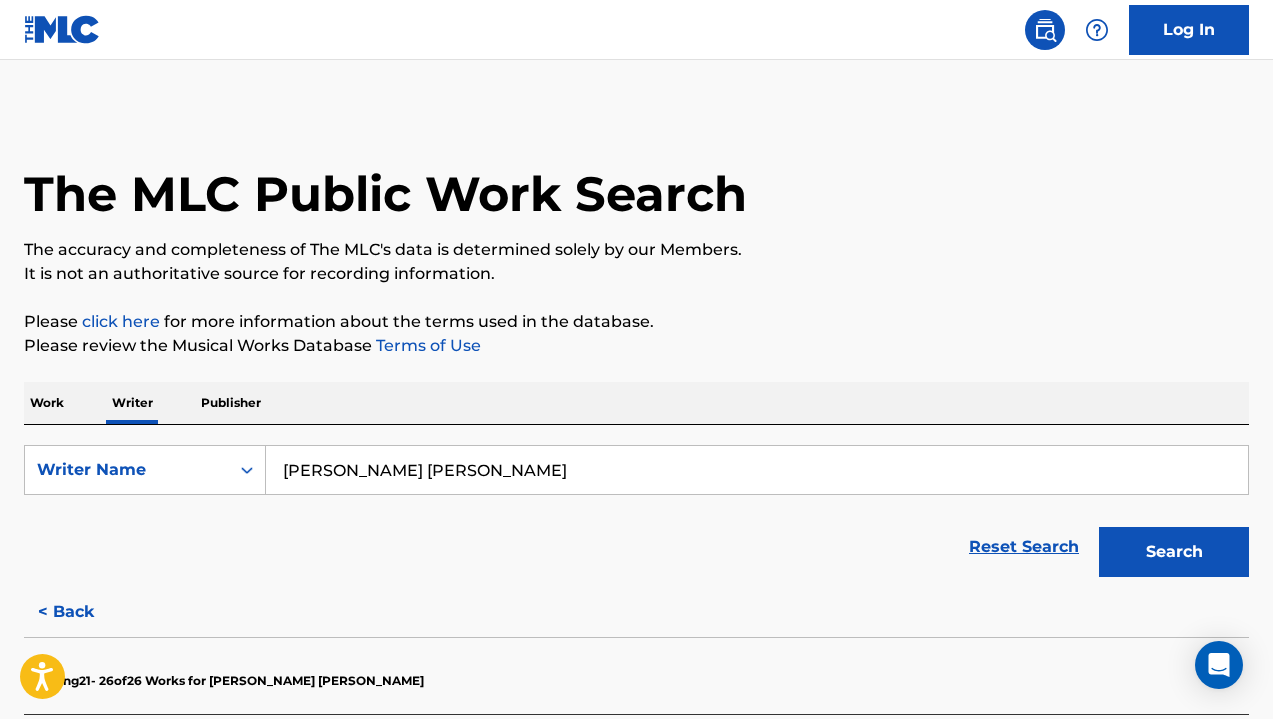 click on "Work" at bounding box center (47, 403) 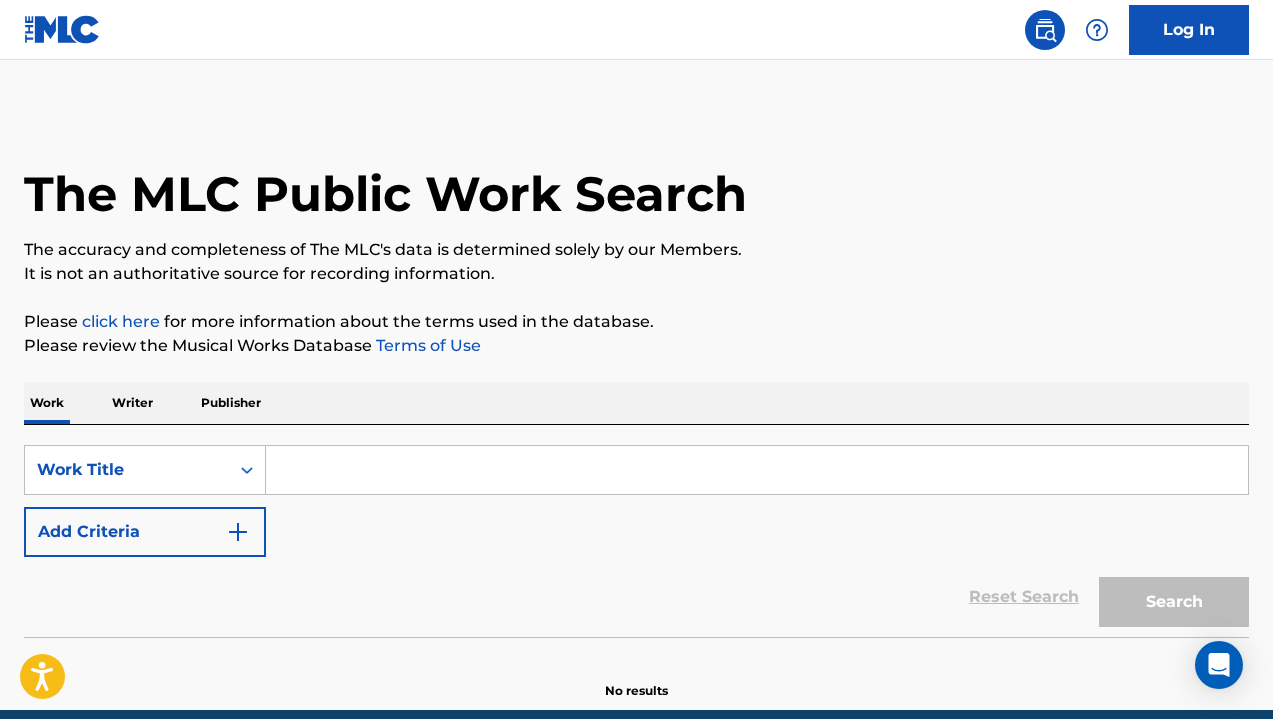 click on "Publisher" at bounding box center (231, 403) 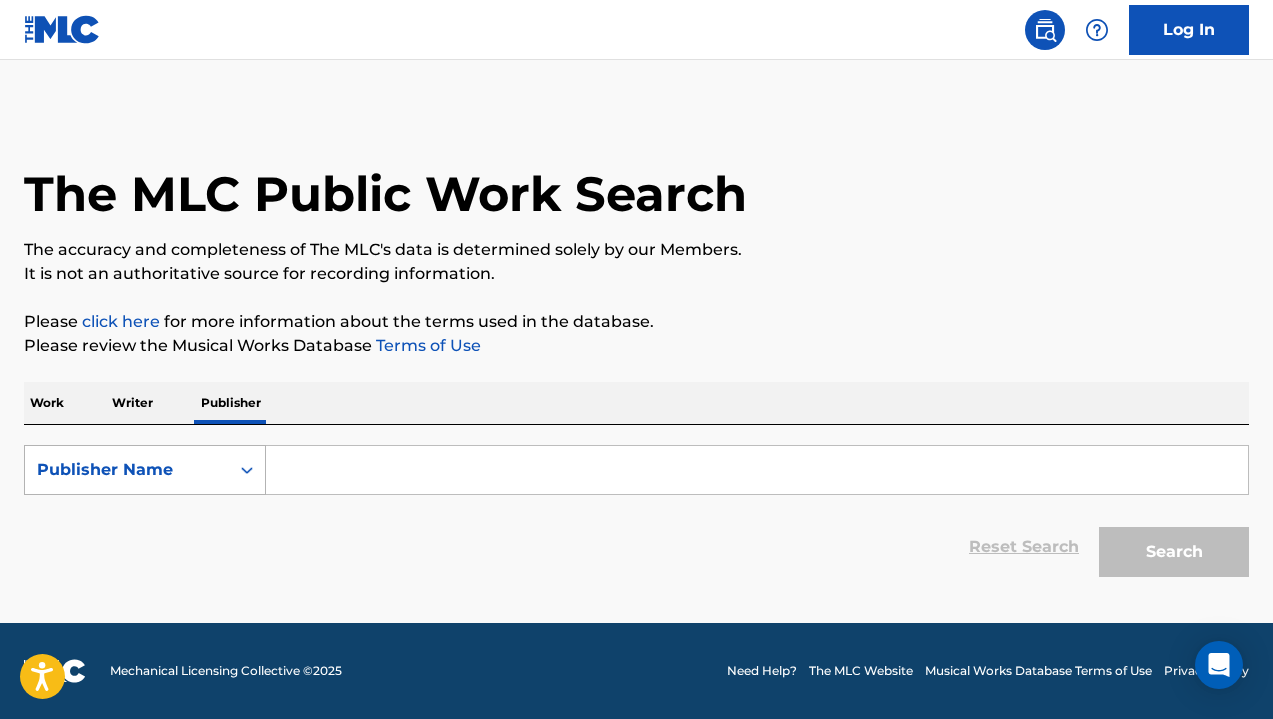 click 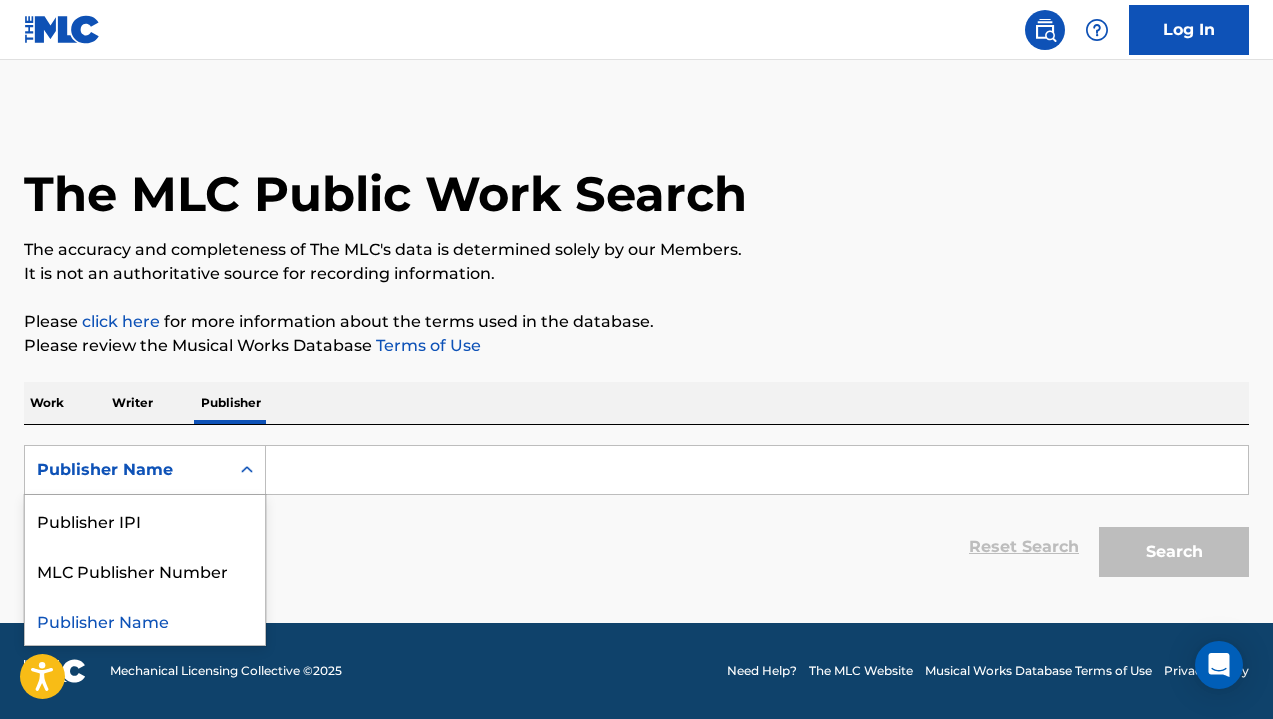 click on "Work" at bounding box center [47, 403] 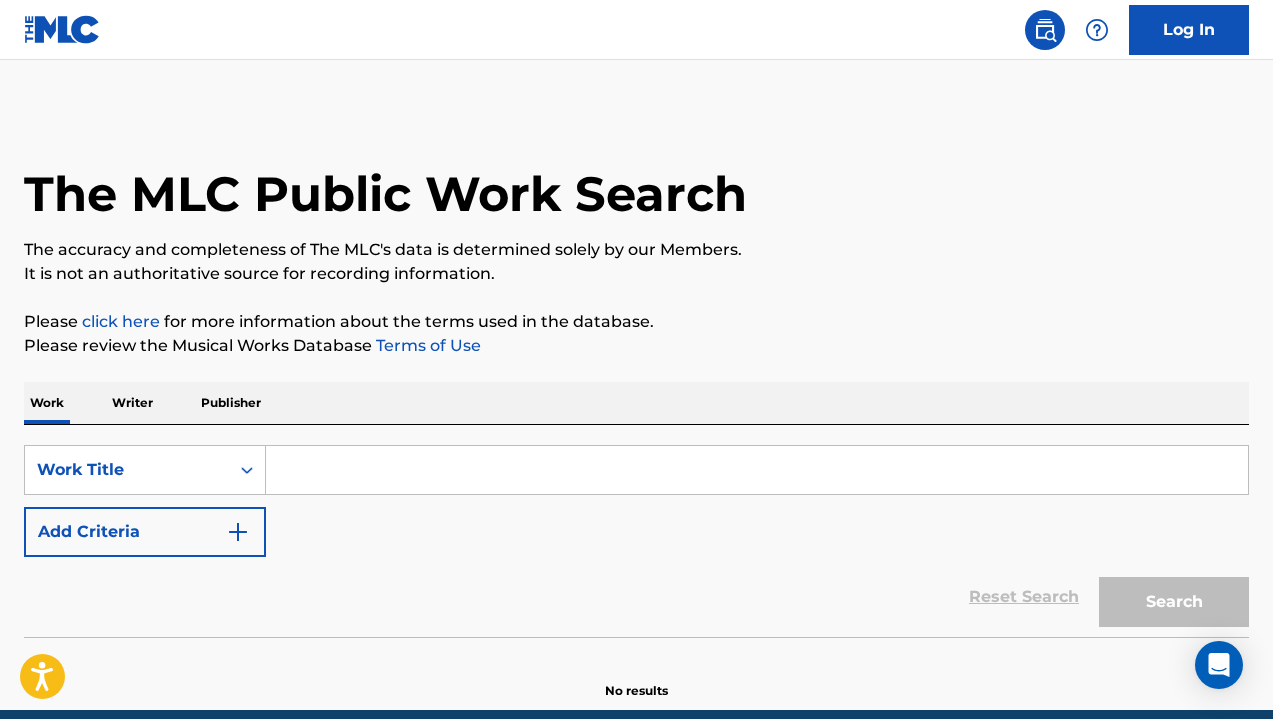 click at bounding box center (757, 470) 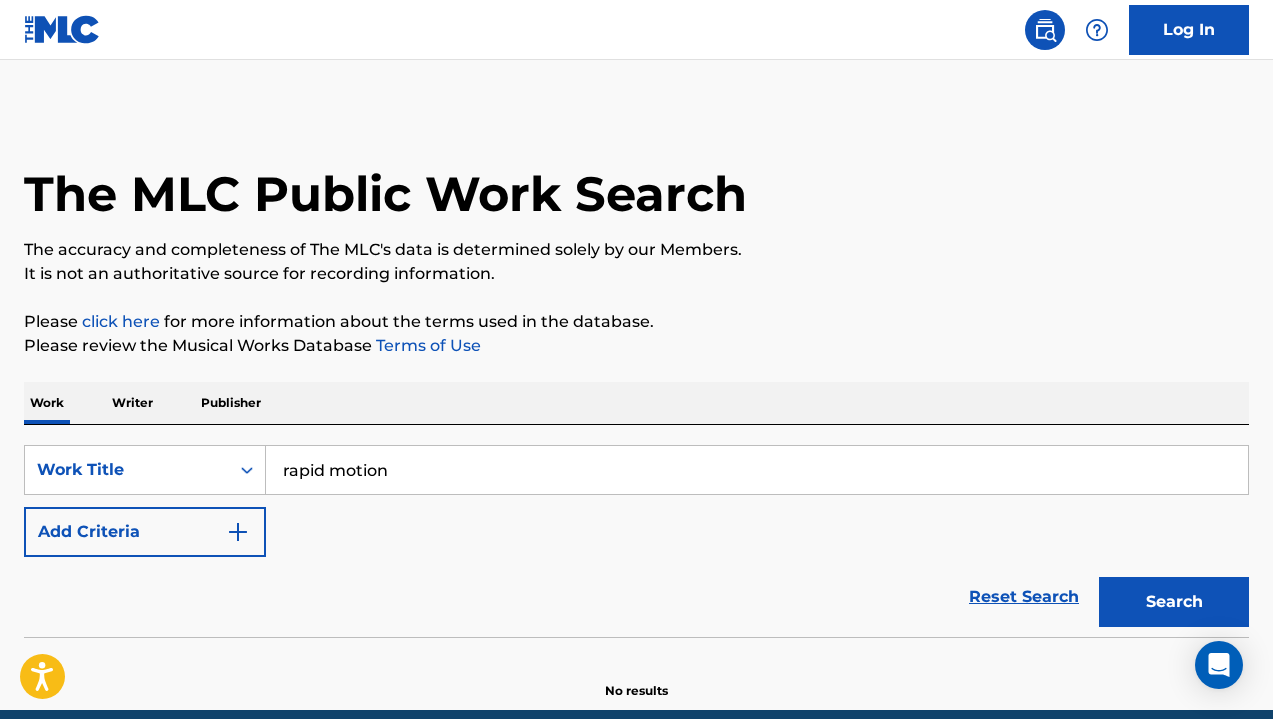 type on "rapid motion" 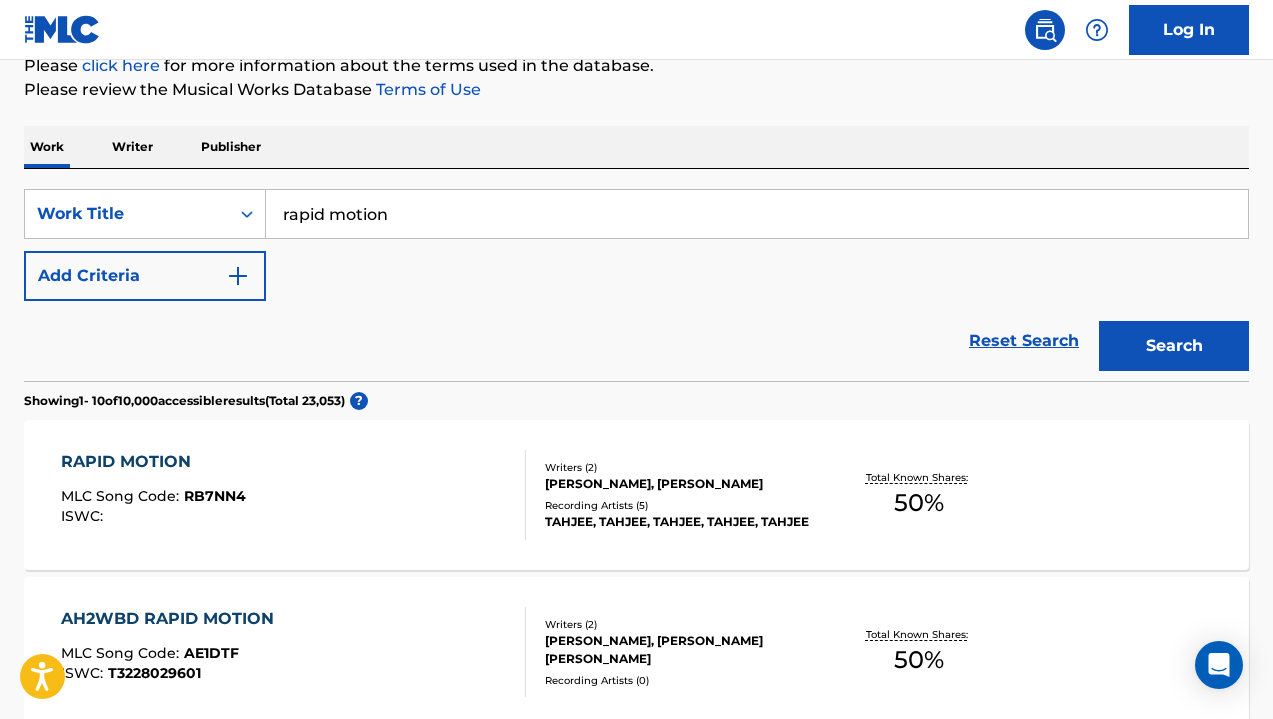 scroll, scrollTop: 282, scrollLeft: 0, axis: vertical 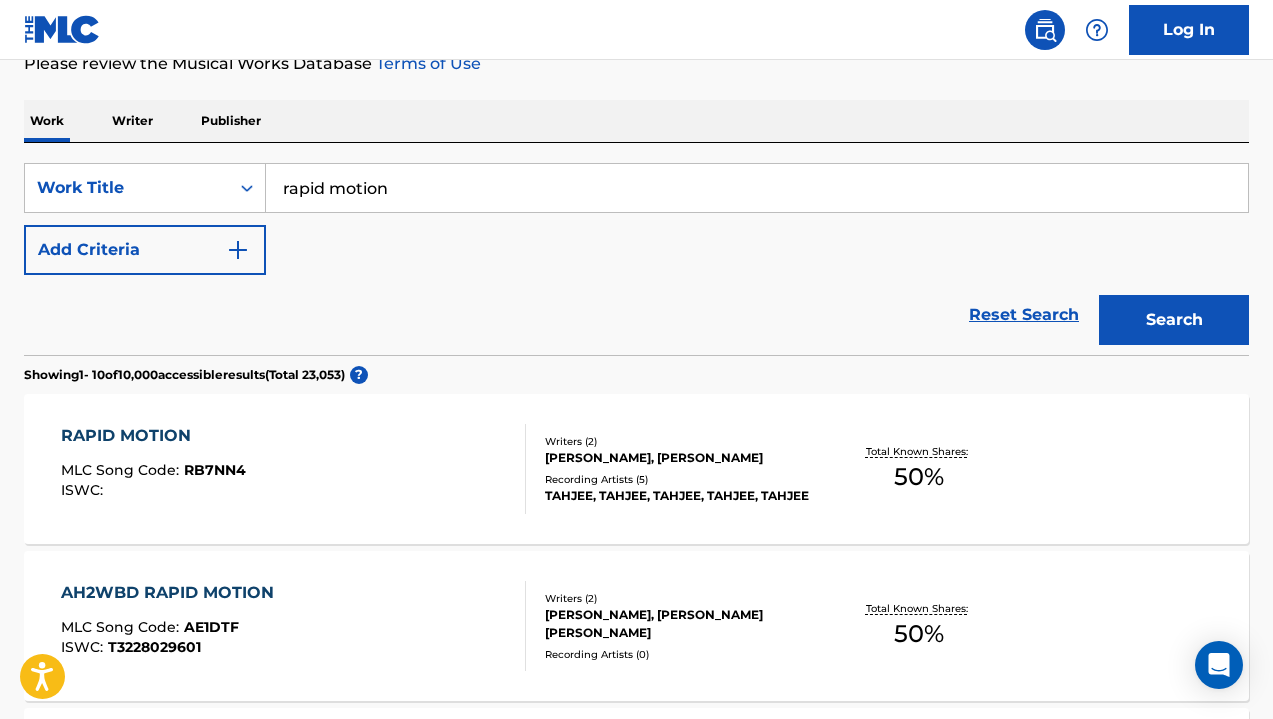 click on "RAPID MOTION" at bounding box center [153, 436] 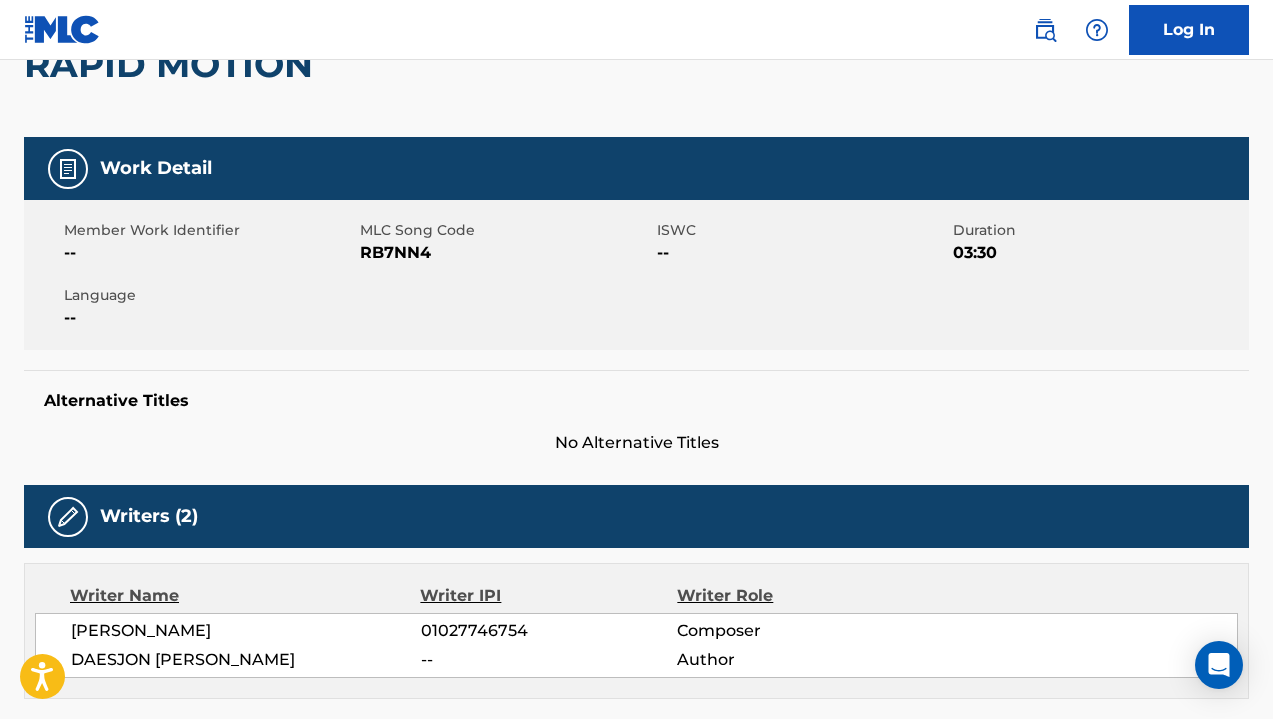 scroll, scrollTop: 221, scrollLeft: 0, axis: vertical 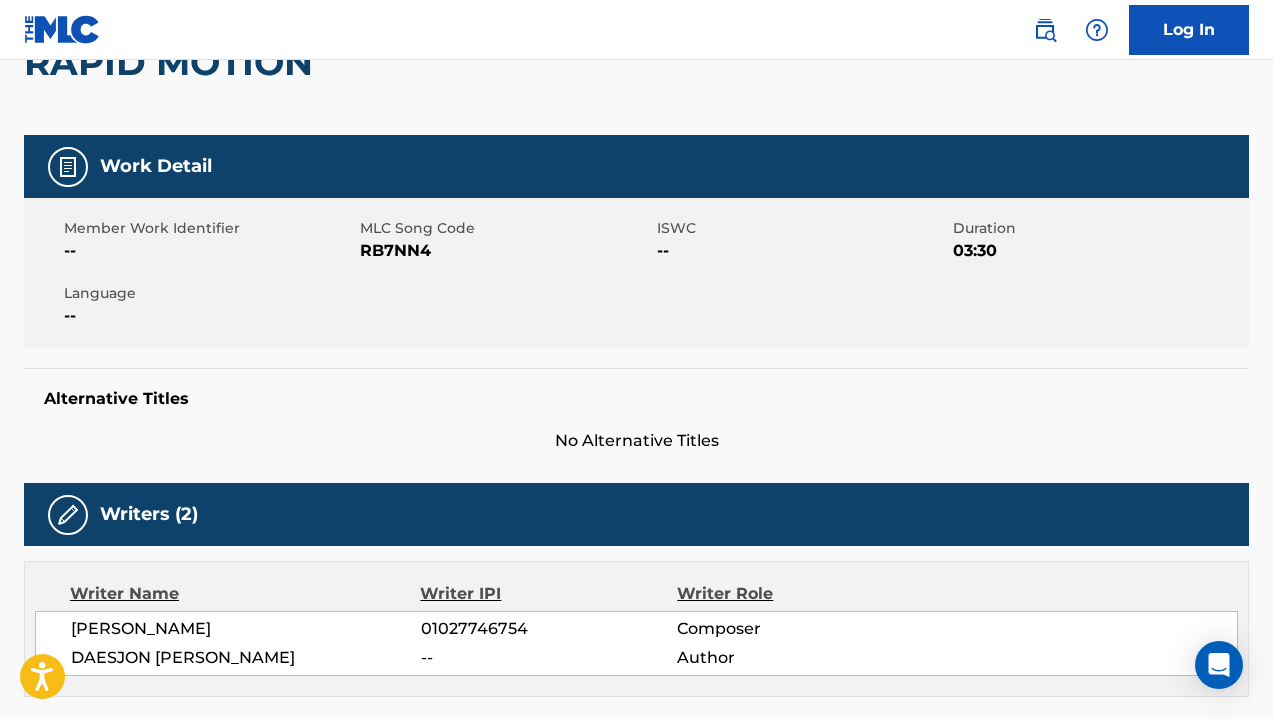 click at bounding box center [68, 167] 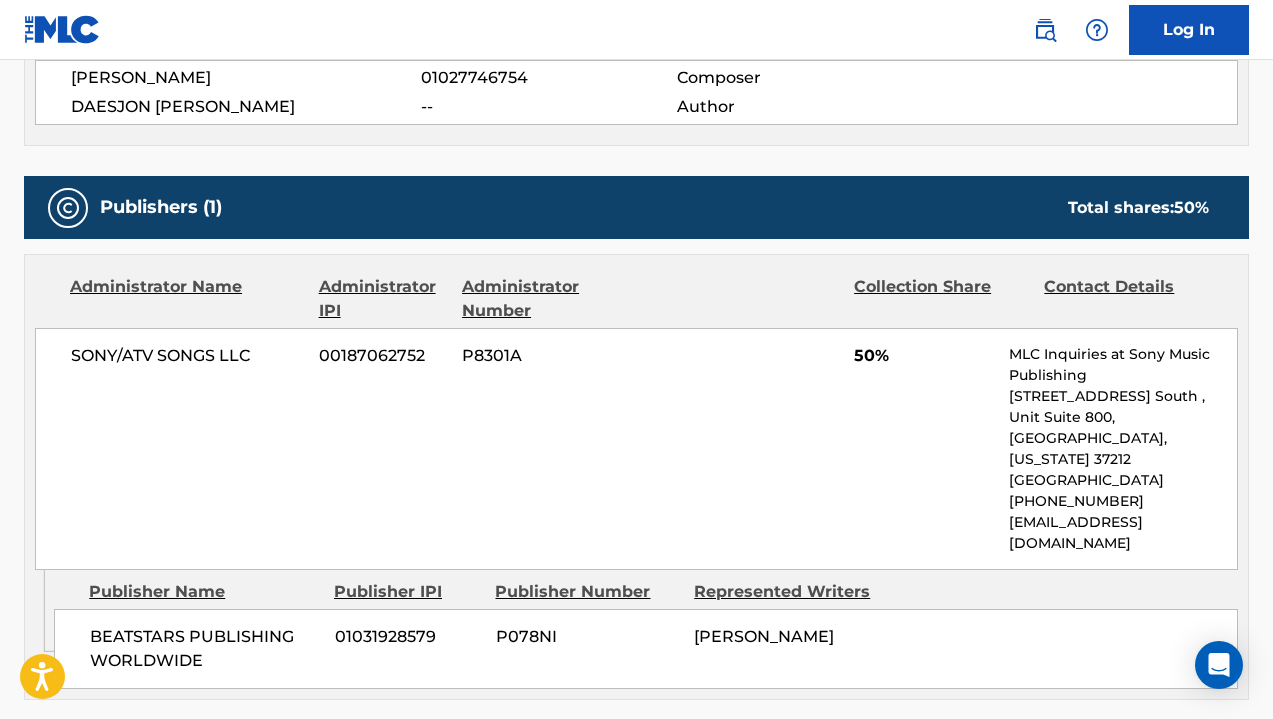 scroll, scrollTop: 763, scrollLeft: 0, axis: vertical 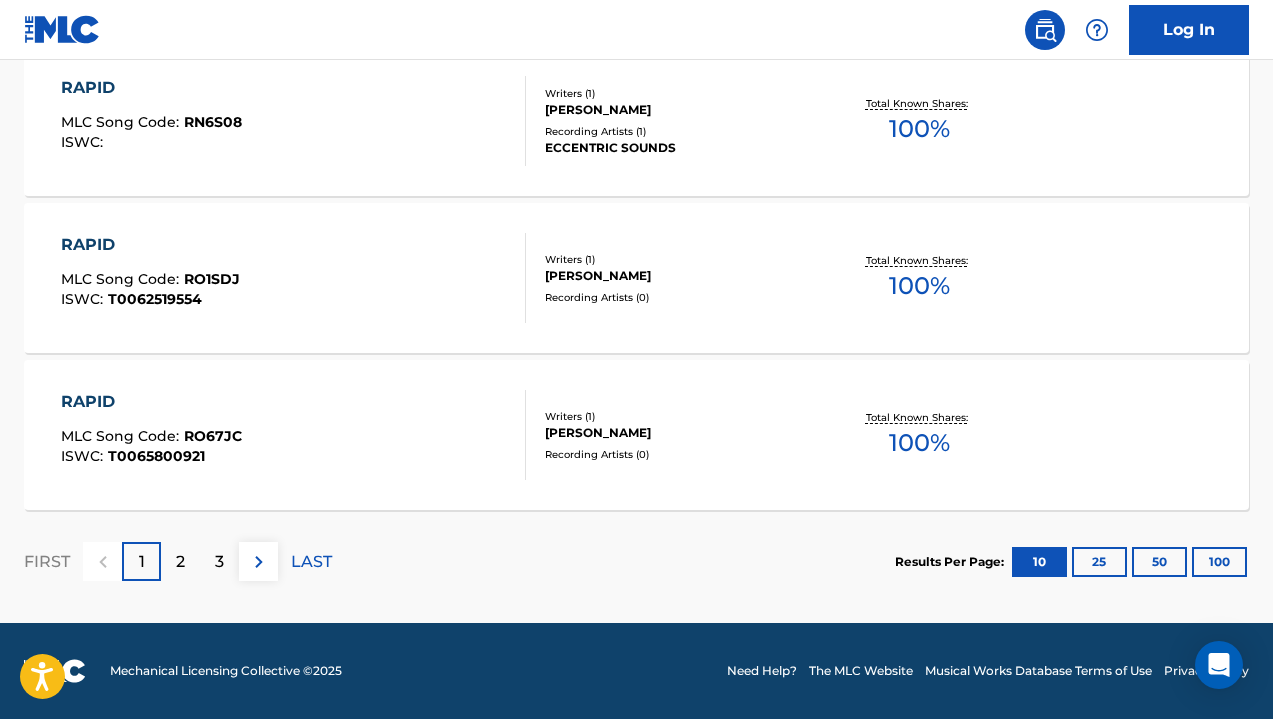 click on "3" at bounding box center (219, 561) 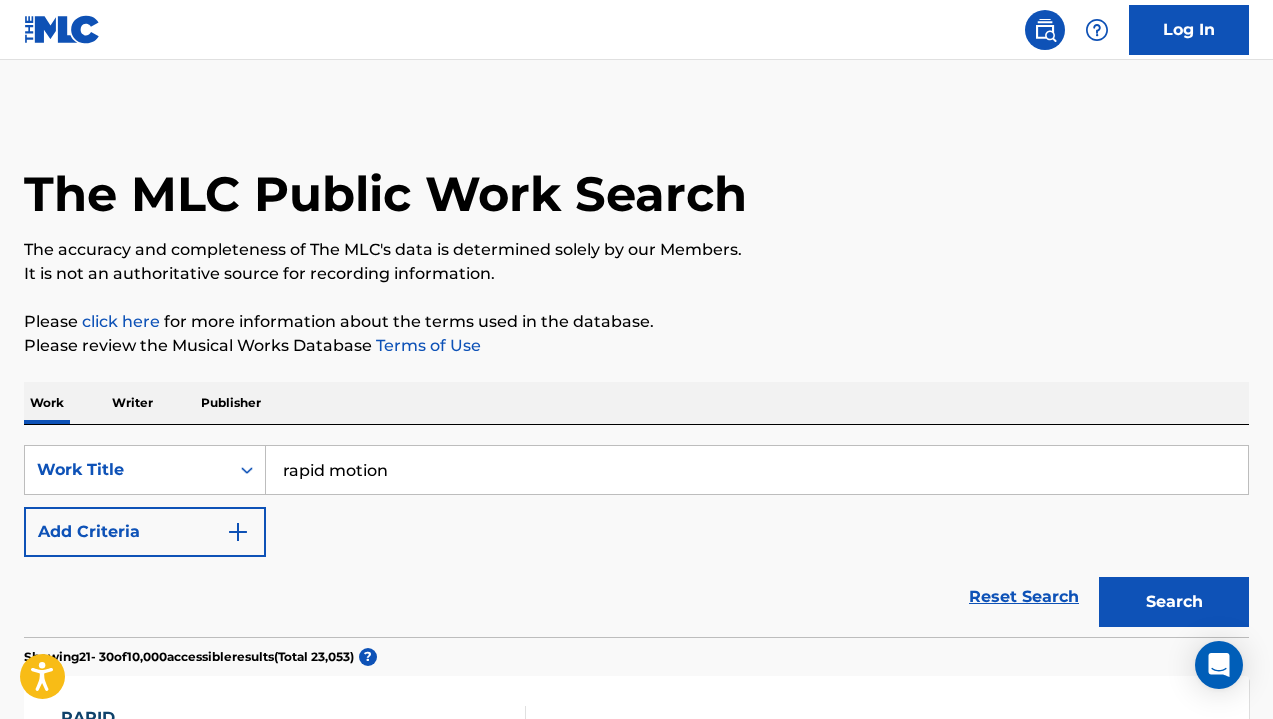 scroll, scrollTop: 0, scrollLeft: 0, axis: both 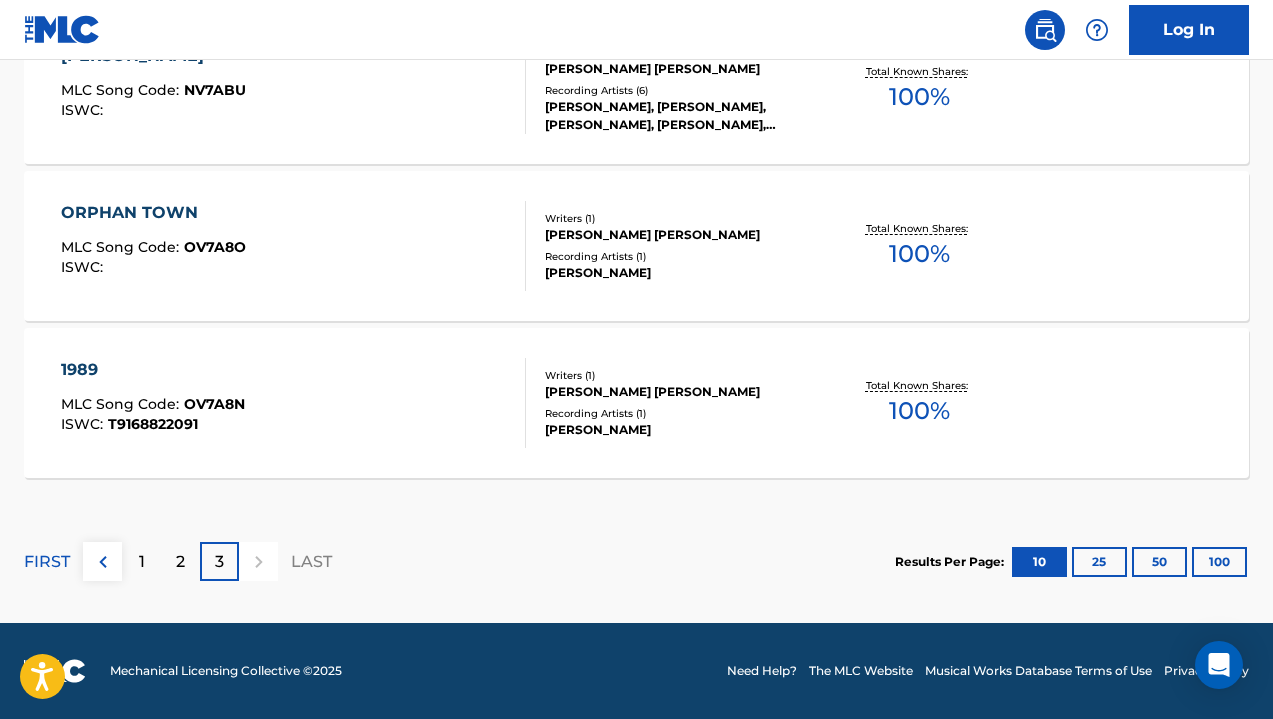 click on "2" at bounding box center (180, 561) 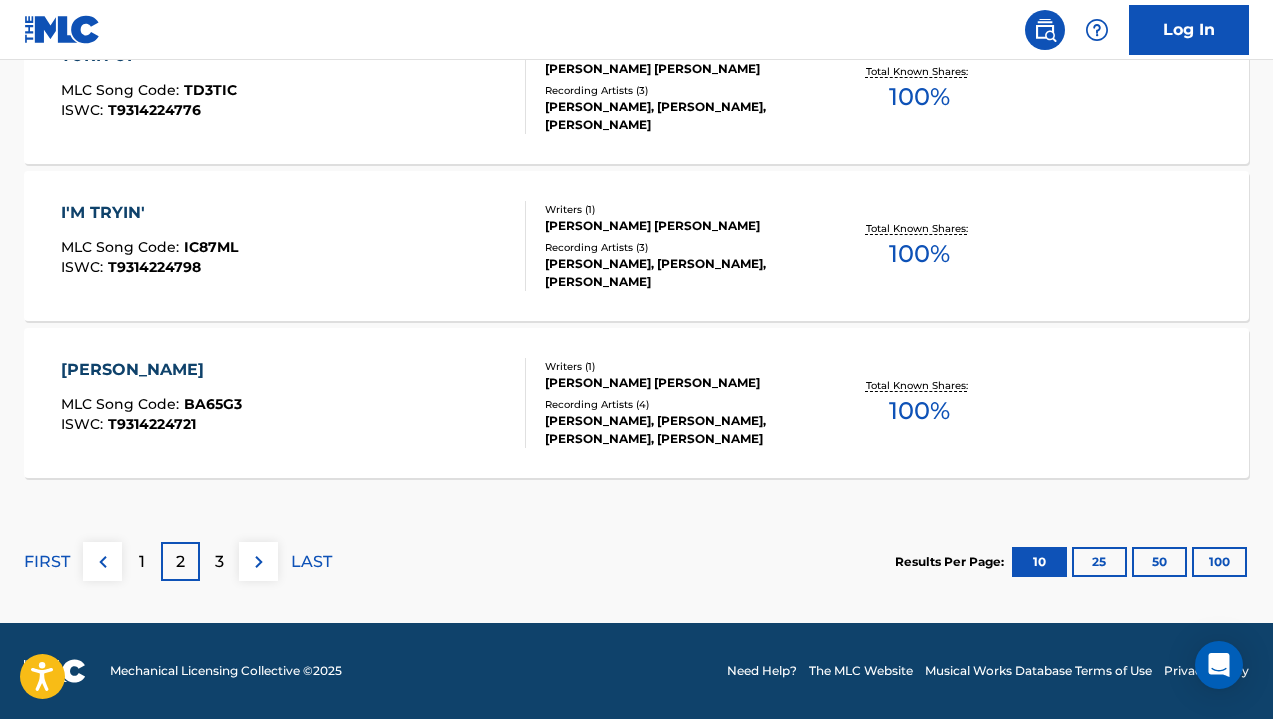 scroll, scrollTop: 1810, scrollLeft: 0, axis: vertical 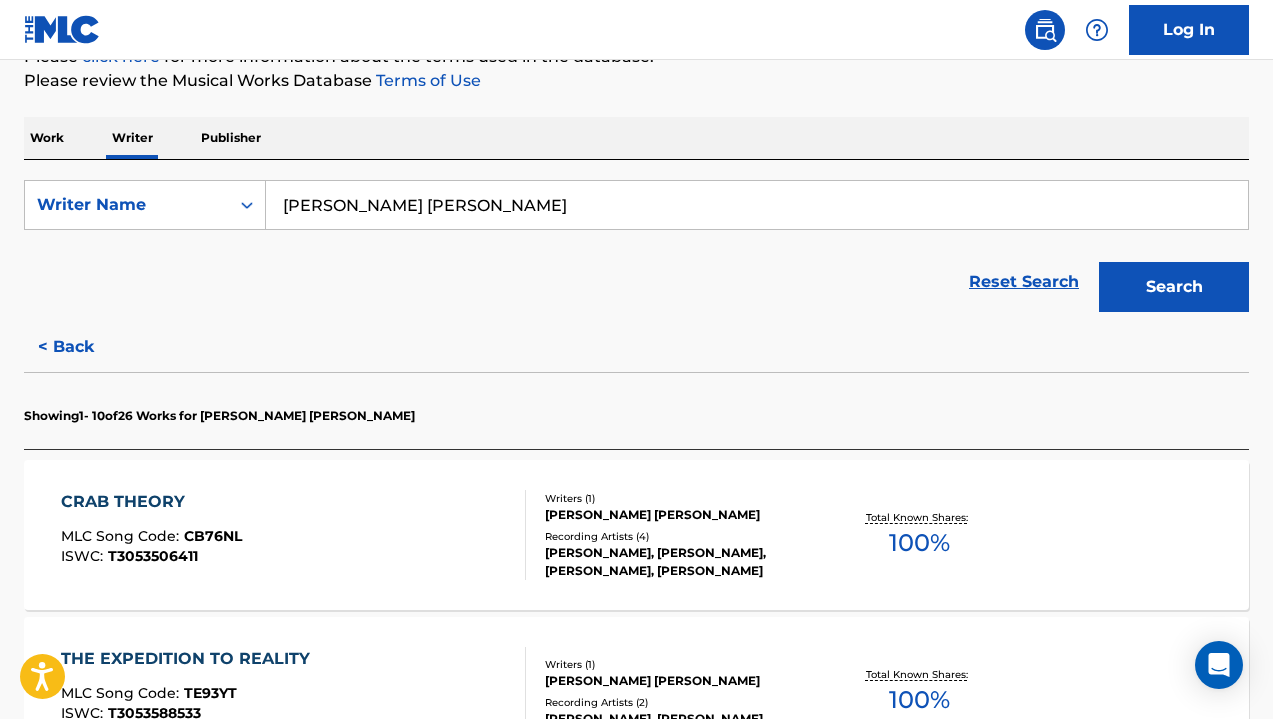 click on "[PERSON_NAME], [PERSON_NAME], [PERSON_NAME], [PERSON_NAME]" at bounding box center (681, 562) 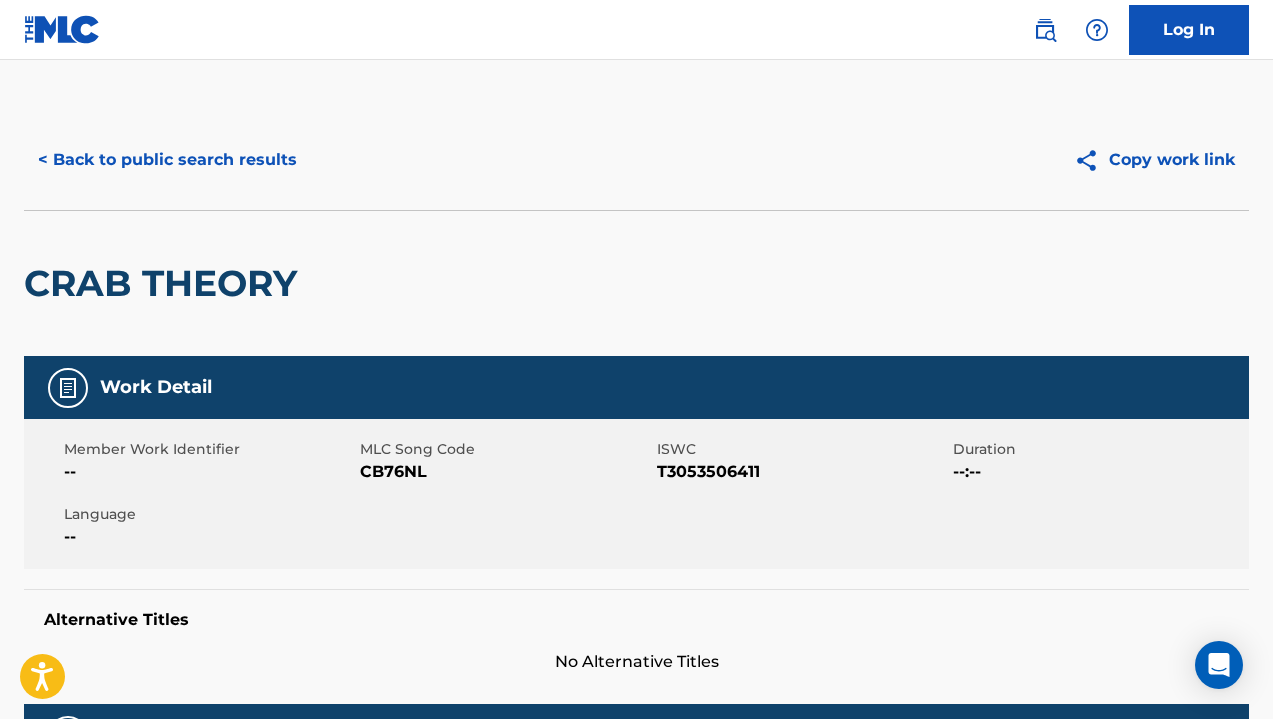 scroll, scrollTop: 0, scrollLeft: 0, axis: both 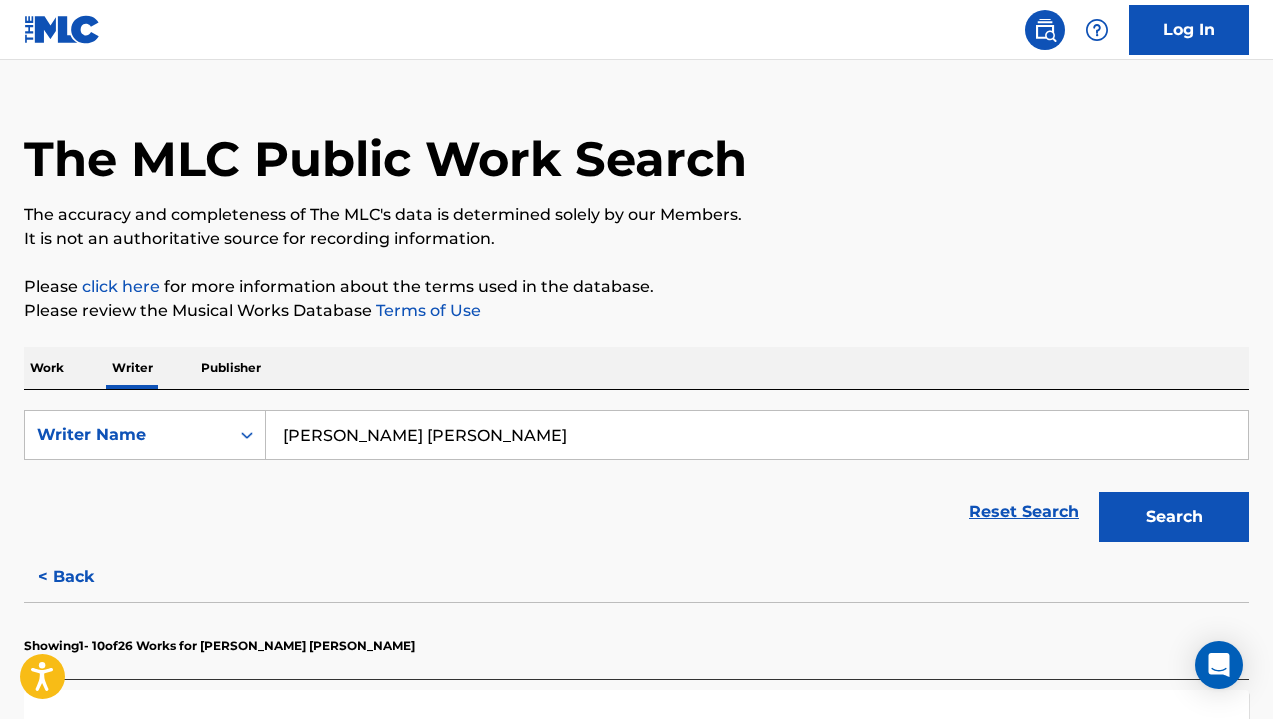 click on "Publisher" at bounding box center [231, 368] 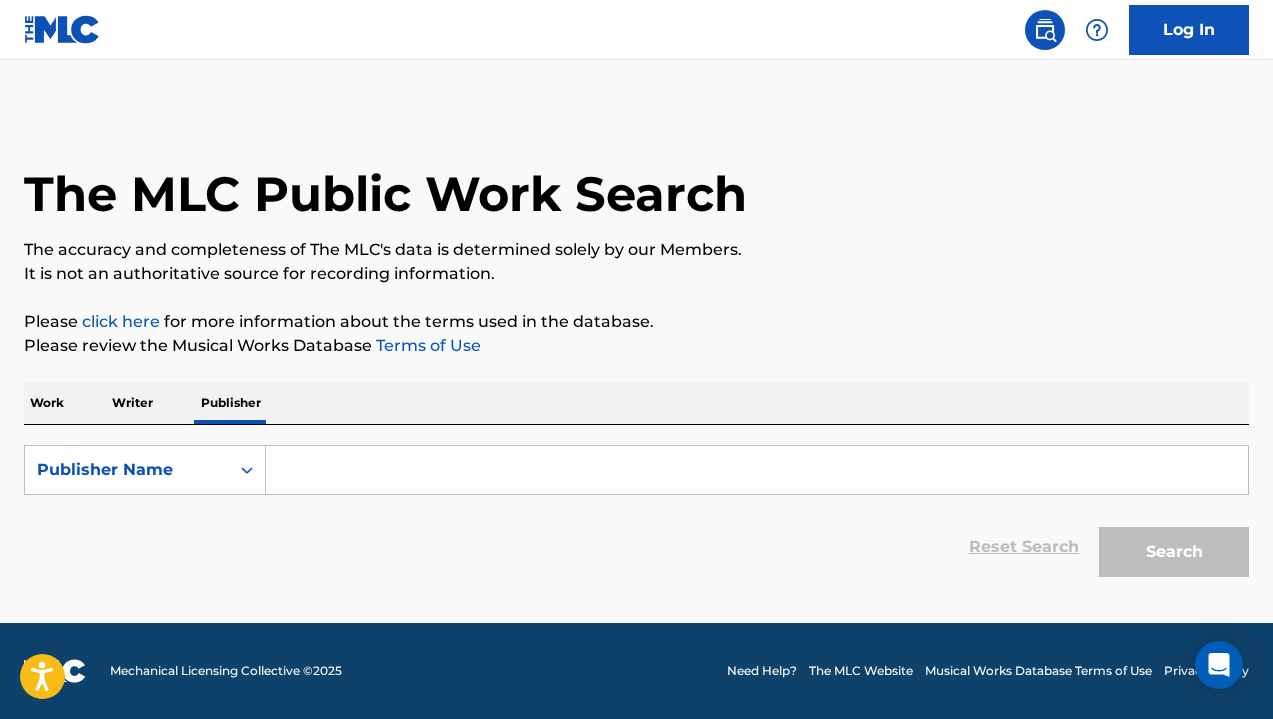 scroll, scrollTop: 0, scrollLeft: 0, axis: both 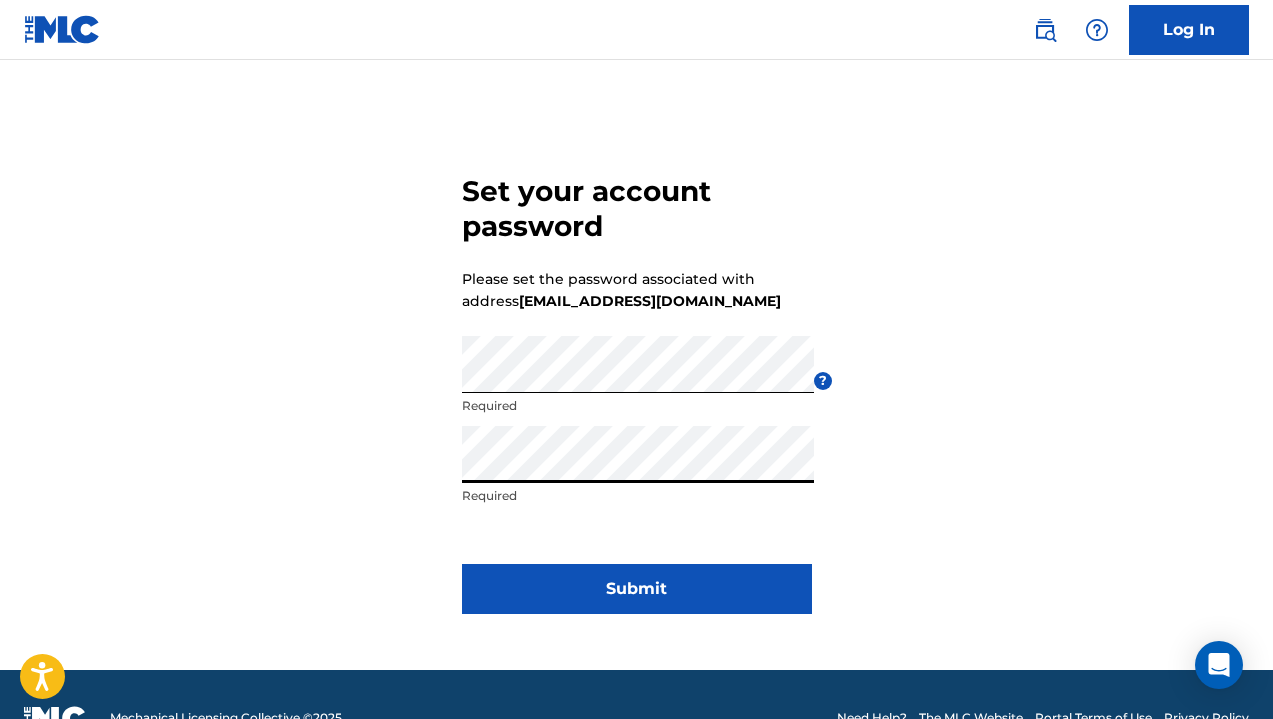 click on "Submit" at bounding box center (637, 589) 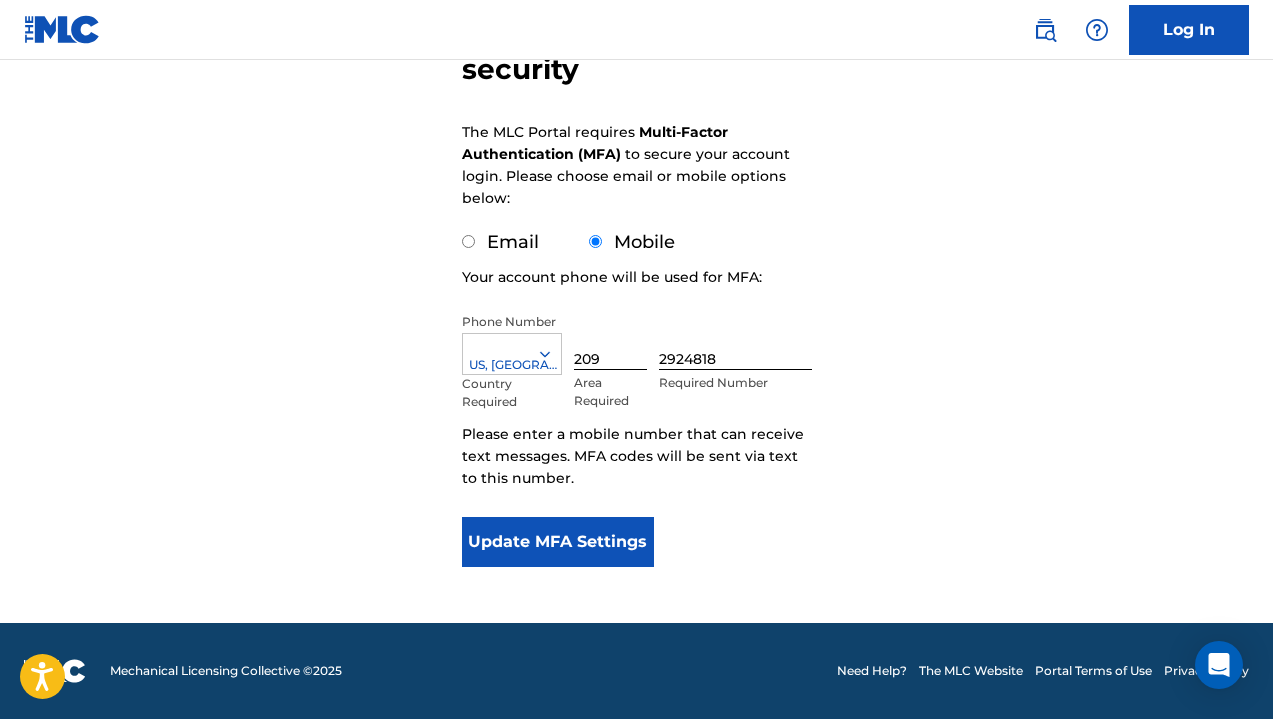 scroll, scrollTop: 243, scrollLeft: 0, axis: vertical 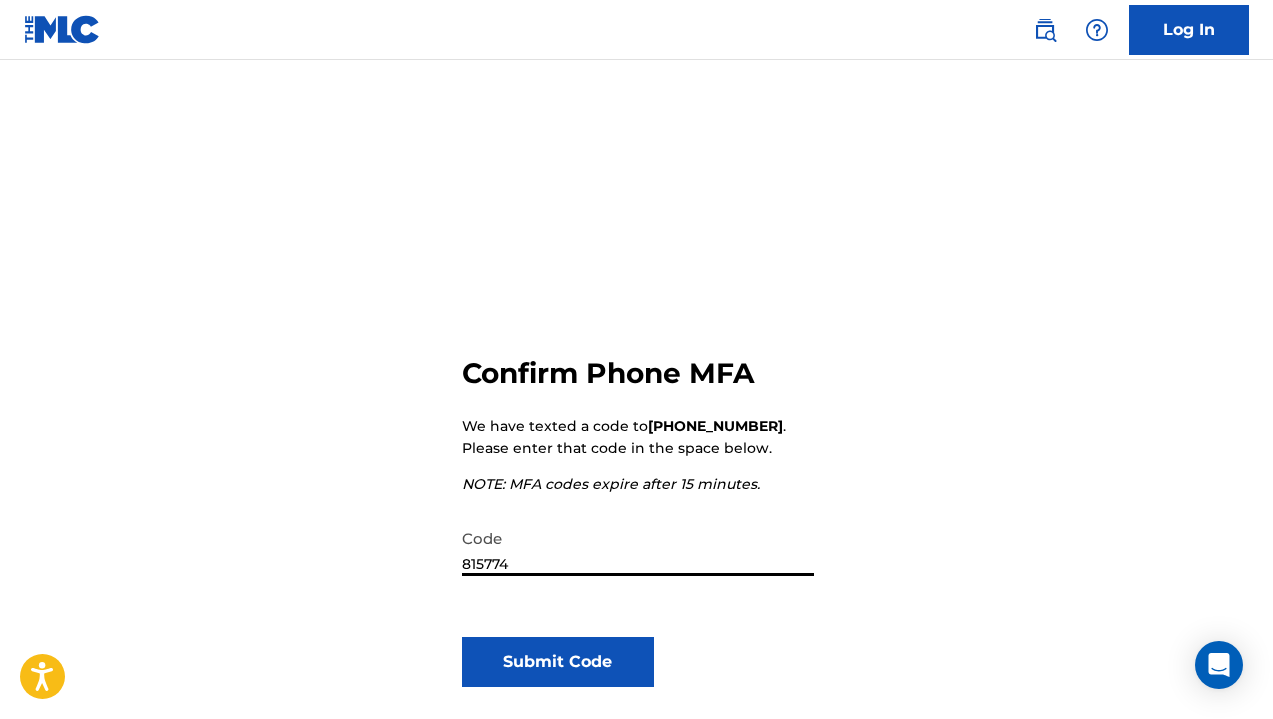 type on "815774" 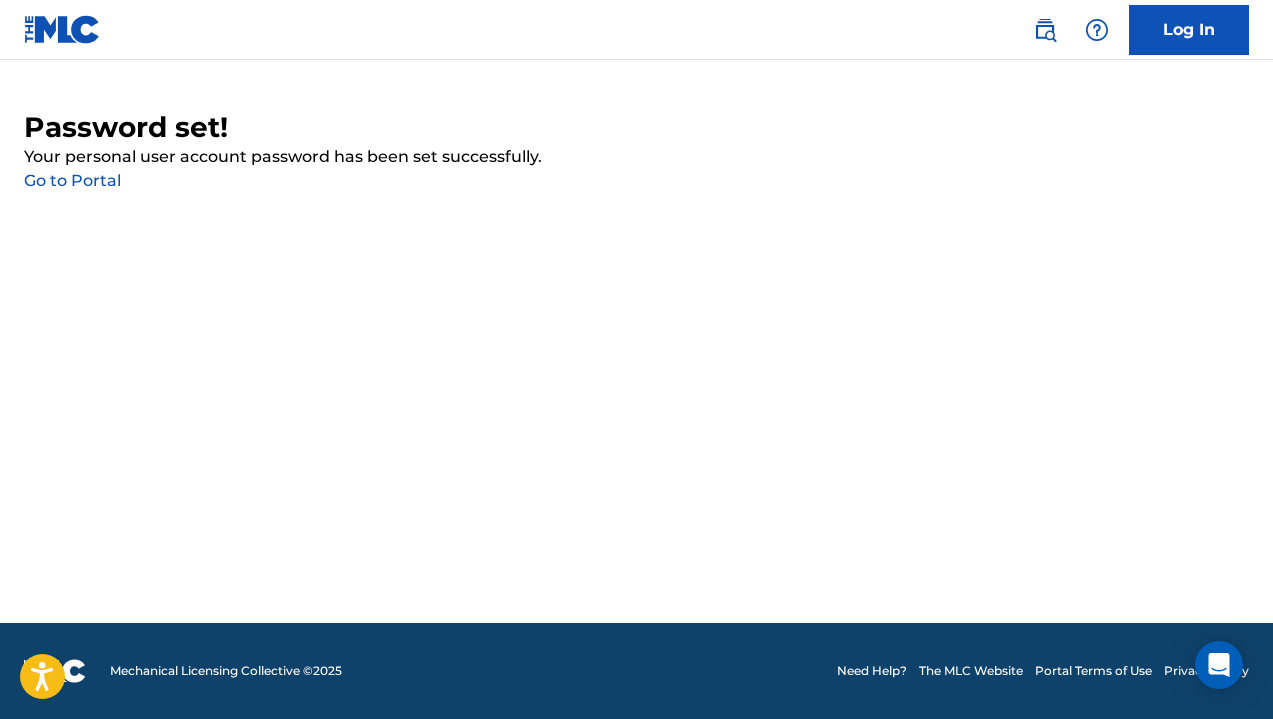 click on "Go to Portal" at bounding box center [72, 180] 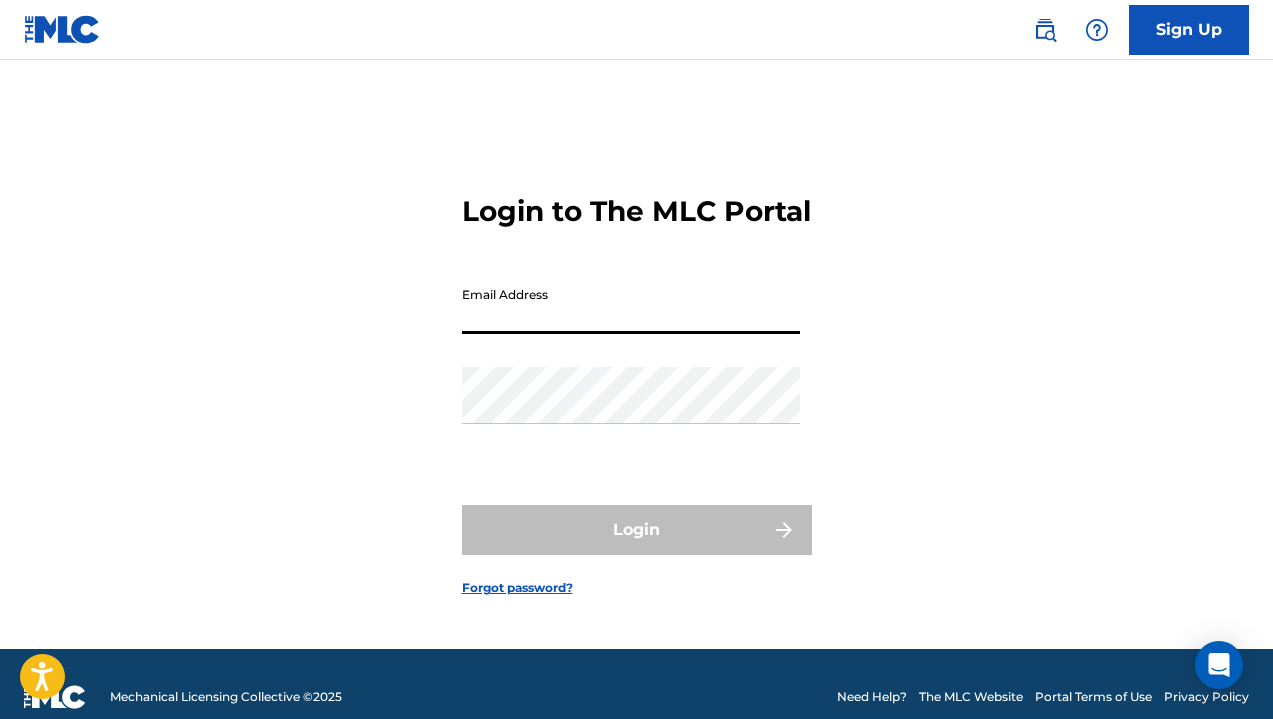 type on "[EMAIL_ADDRESS][DOMAIN_NAME]" 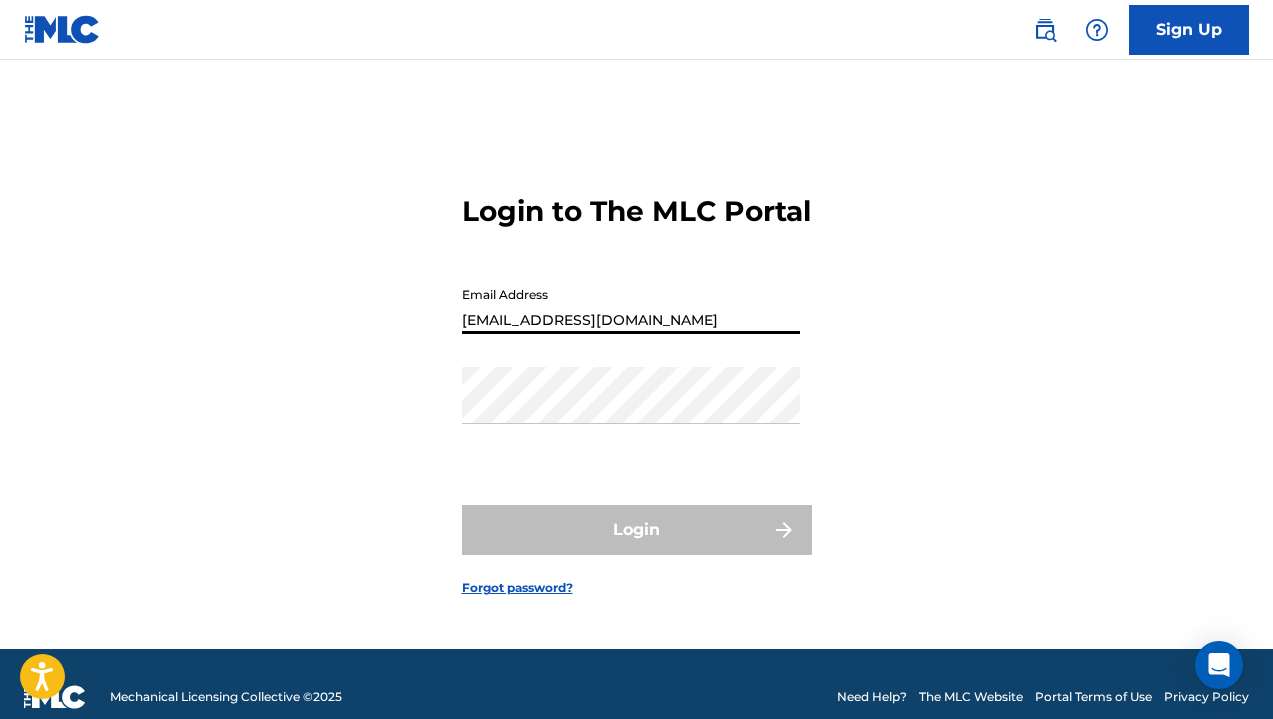 click on "Login" at bounding box center [637, 530] 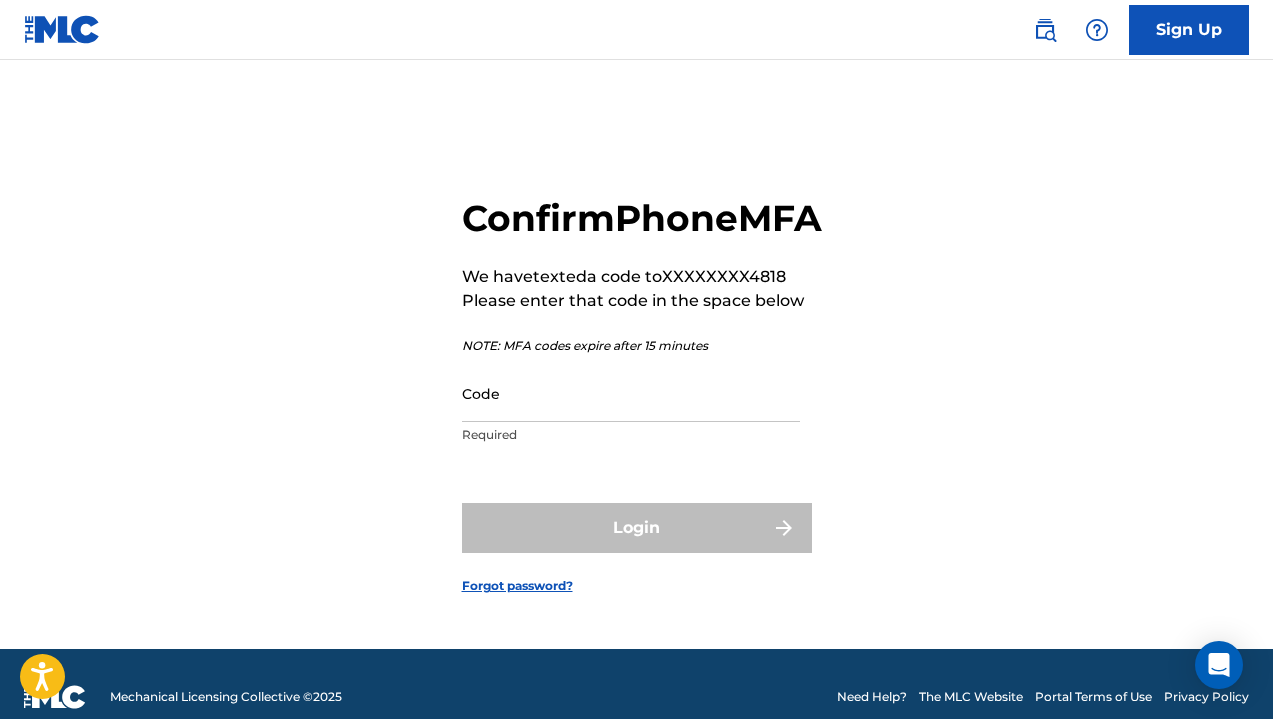 click on "Code" at bounding box center (631, 393) 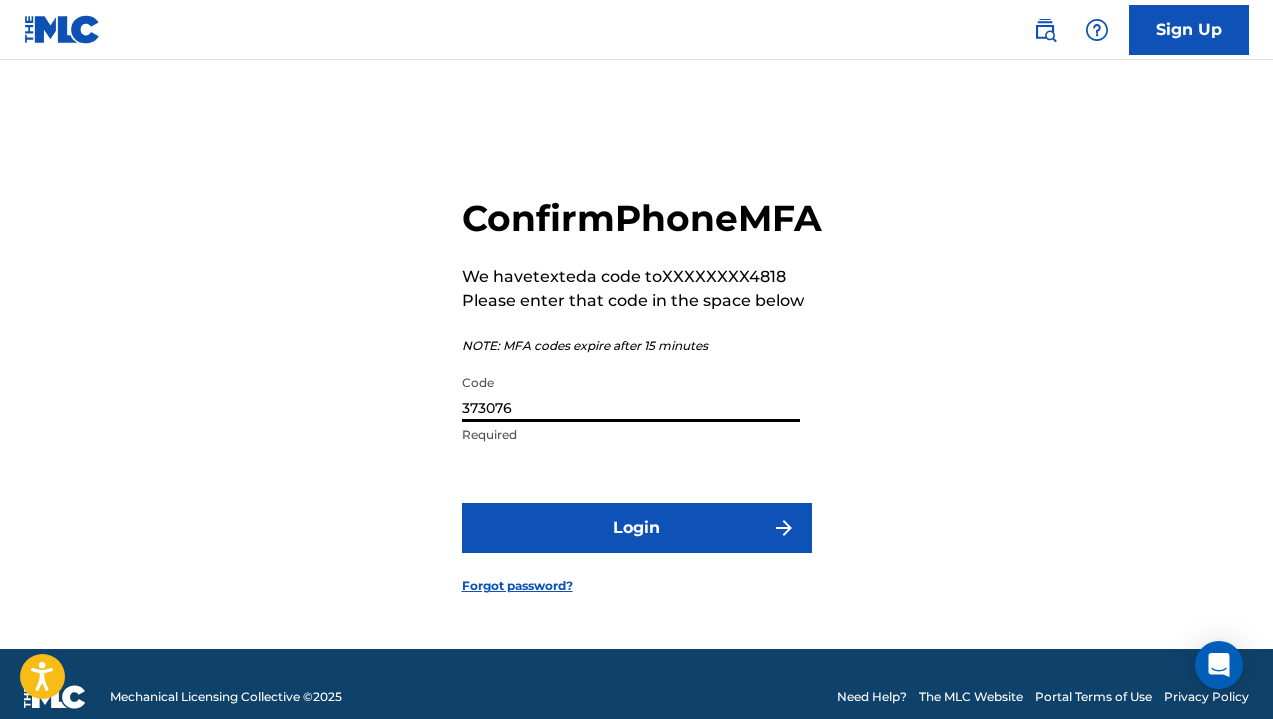 type on "373076" 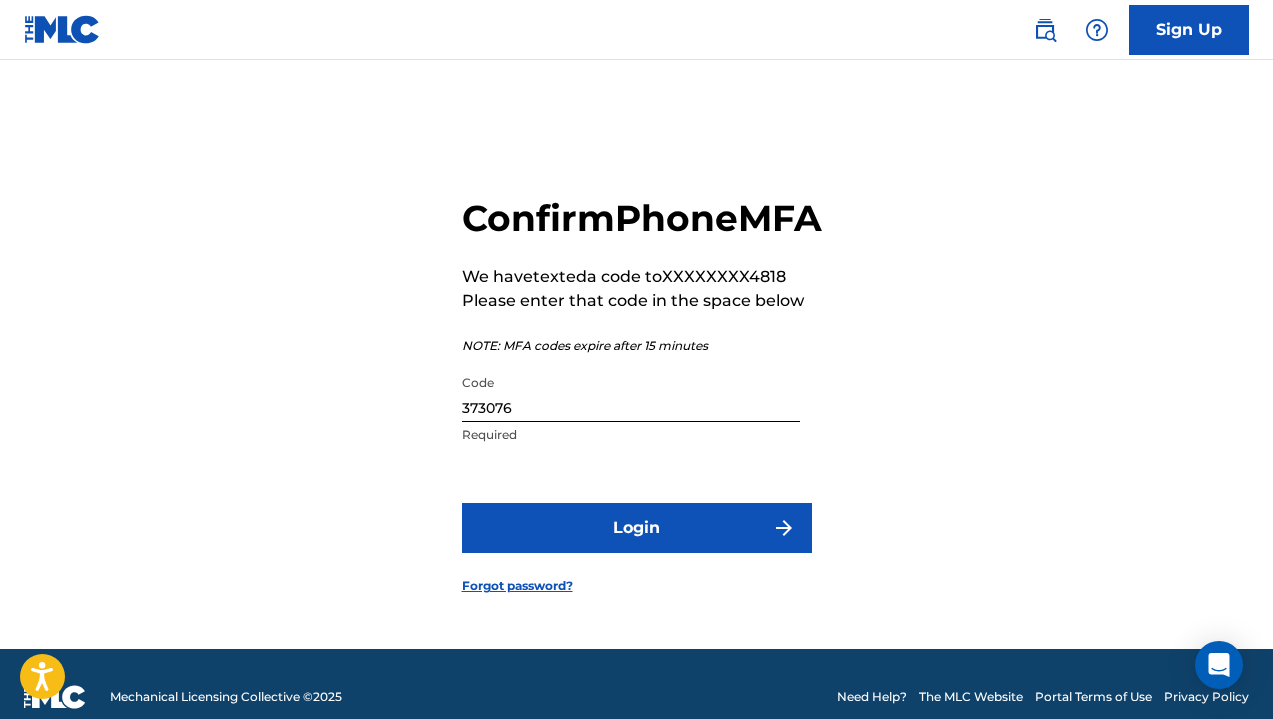 click on "Login" at bounding box center [637, 528] 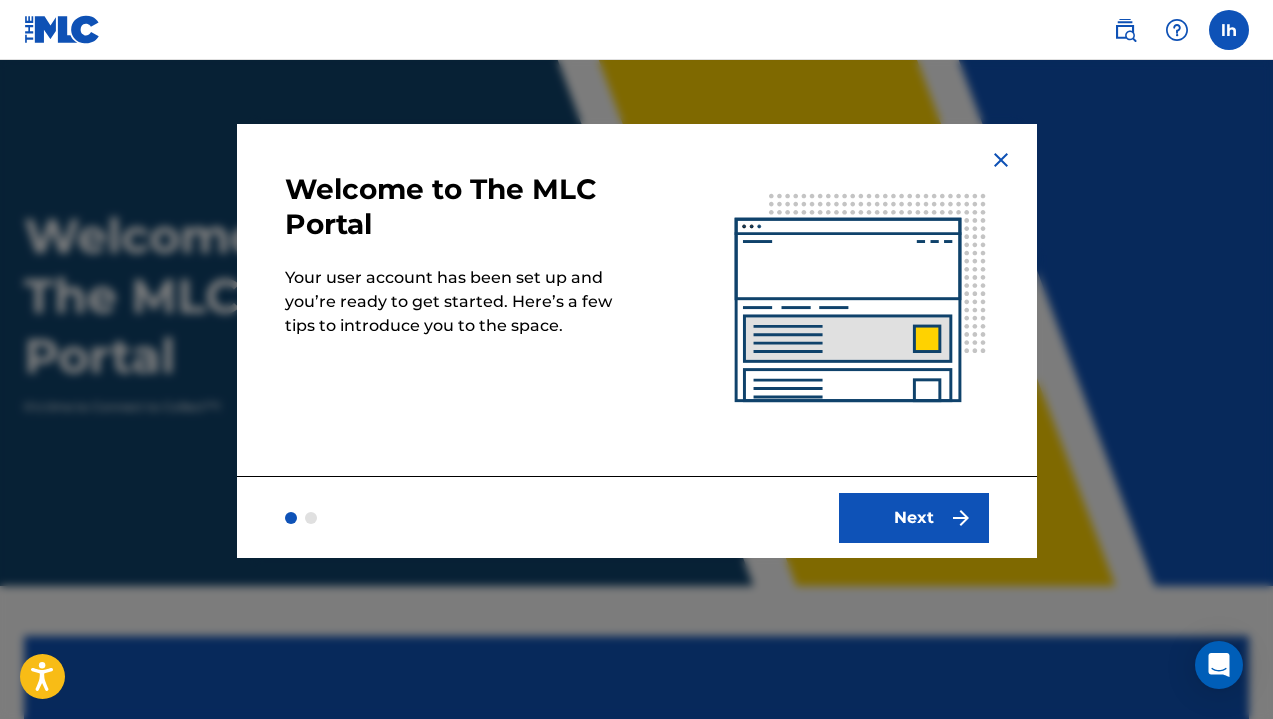 scroll, scrollTop: 0, scrollLeft: 0, axis: both 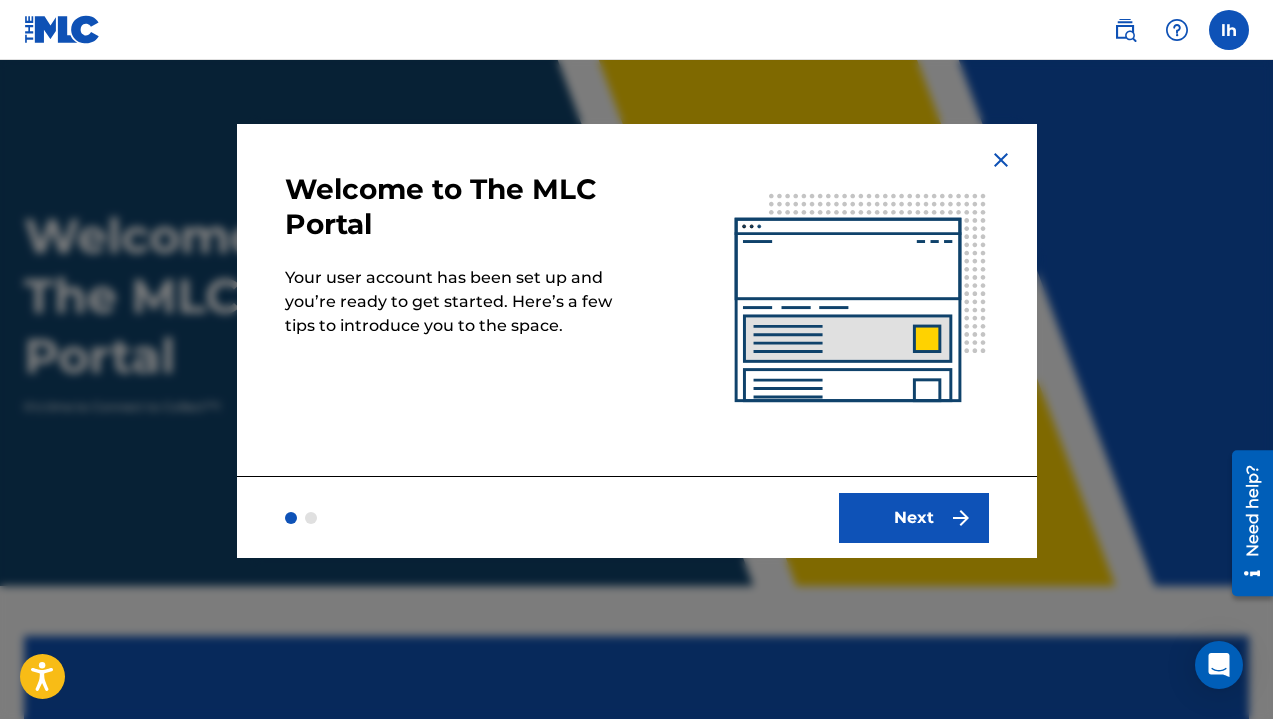 click on "Next" at bounding box center (914, 518) 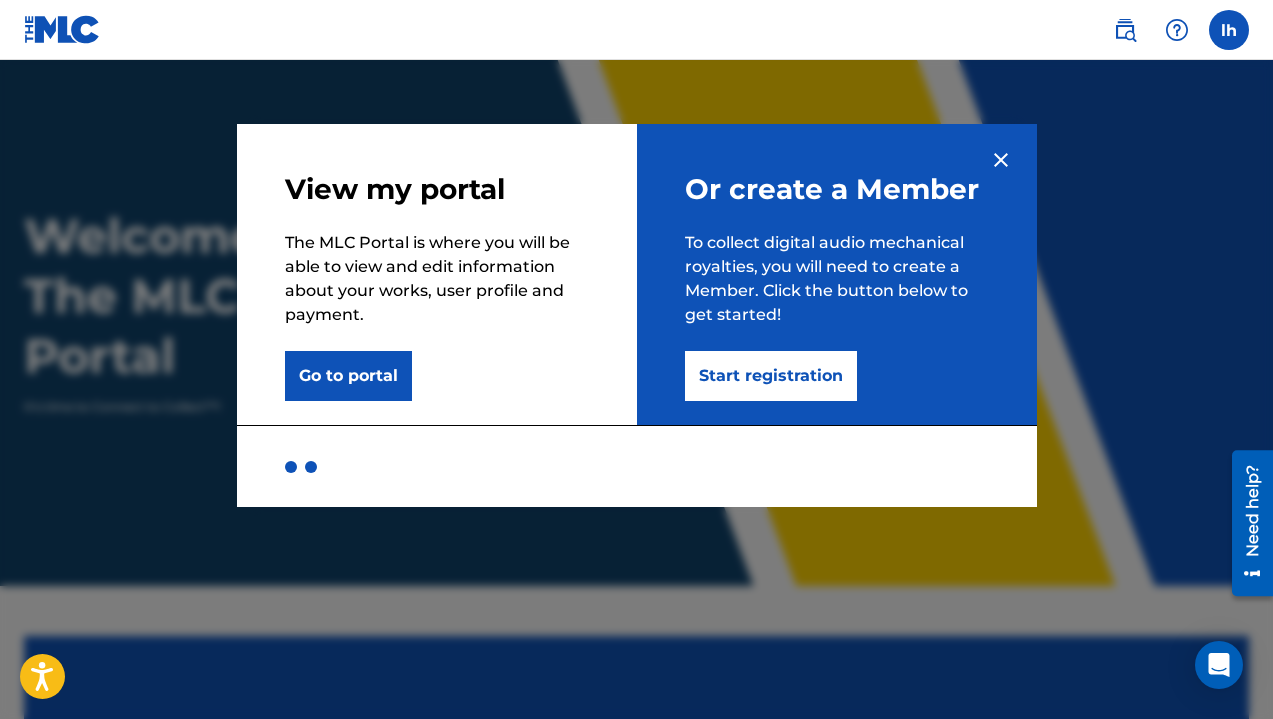 click on "Start registration" at bounding box center (771, 376) 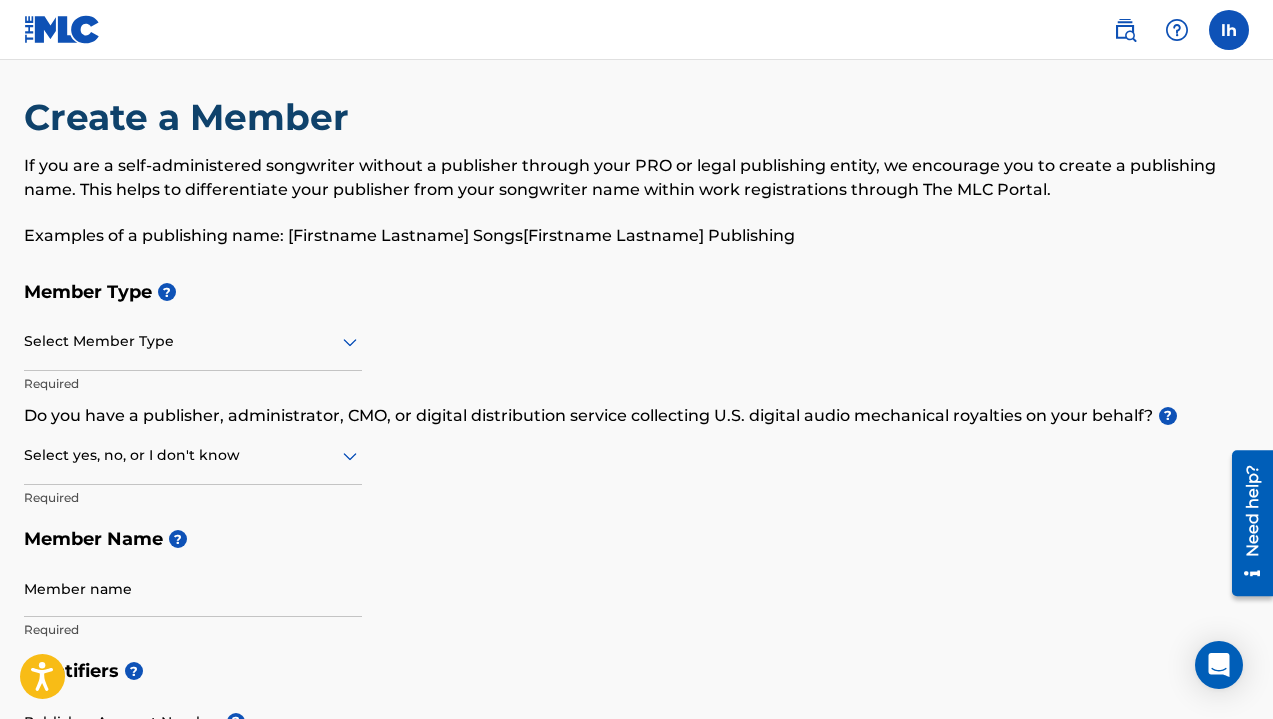 scroll, scrollTop: 15, scrollLeft: 0, axis: vertical 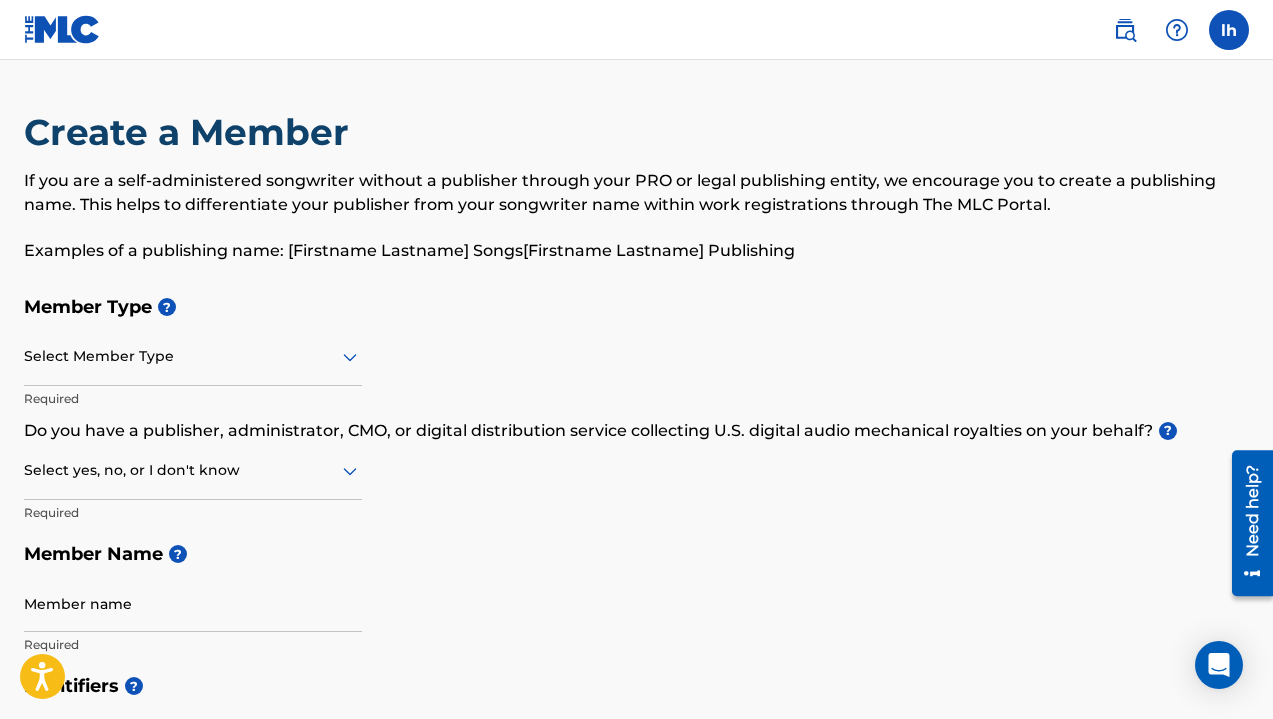 click at bounding box center [62, 29] 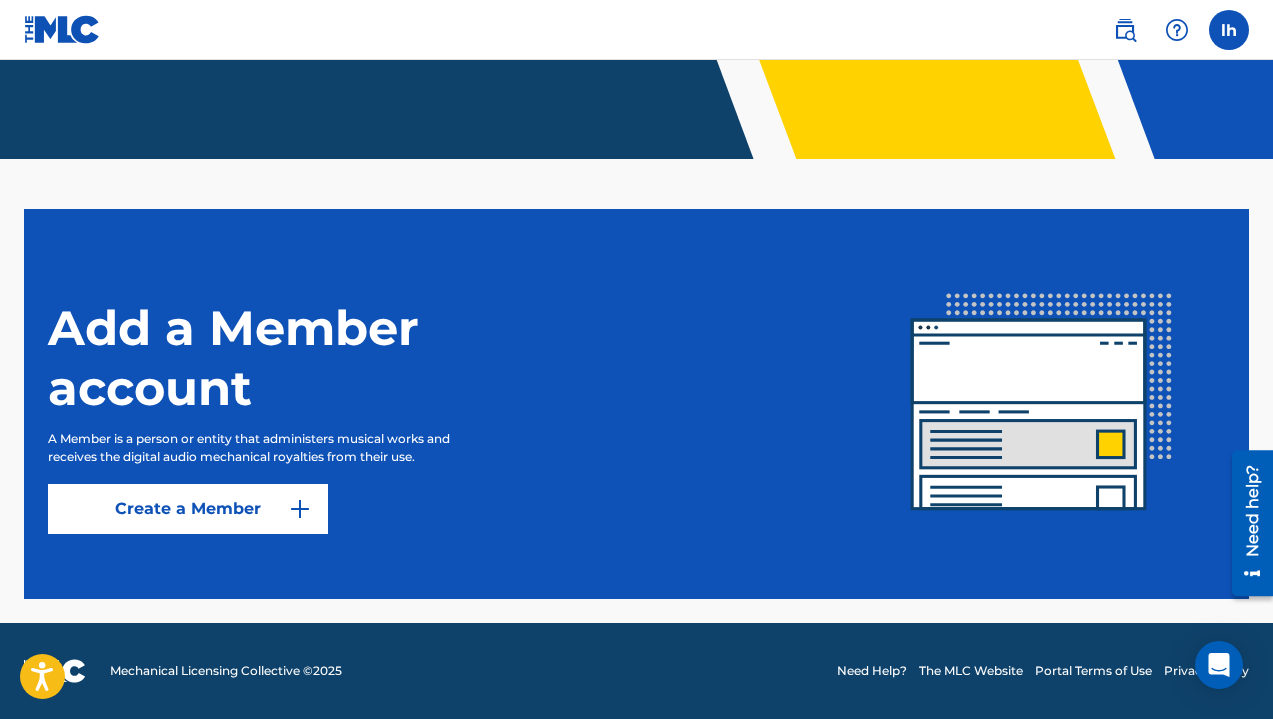 scroll, scrollTop: 427, scrollLeft: 0, axis: vertical 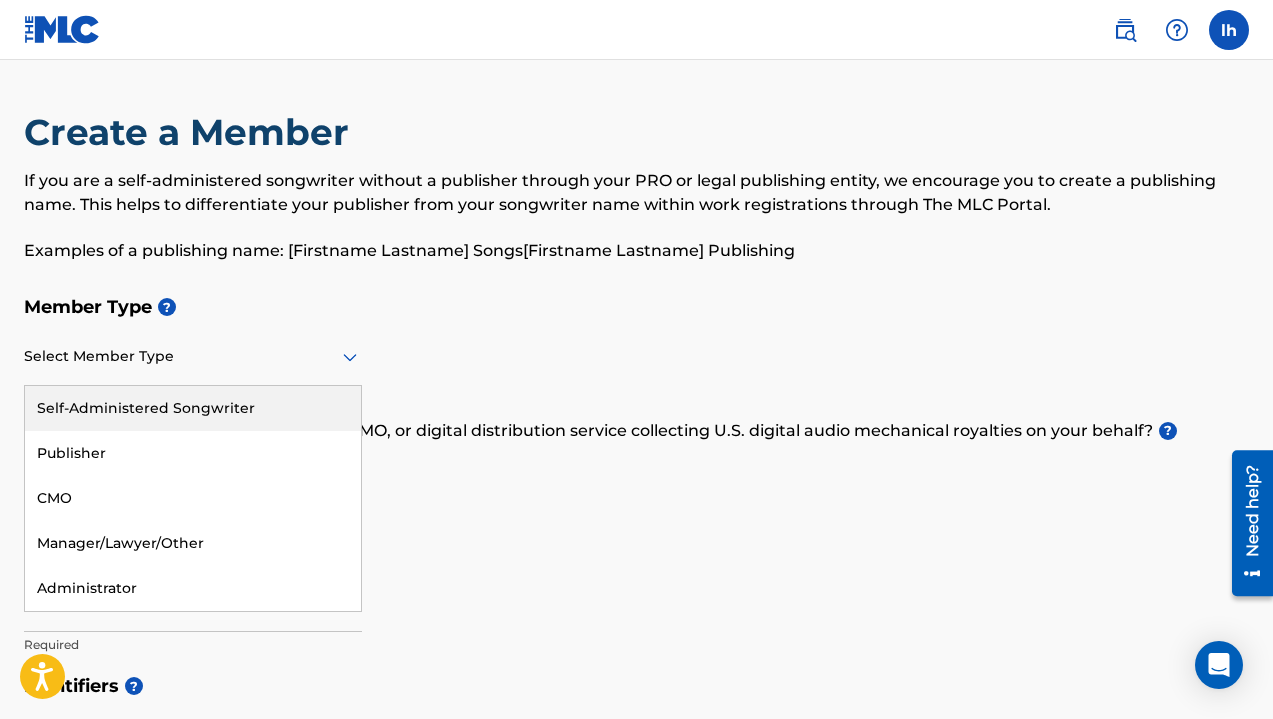 click on "Select Member Type" at bounding box center (193, 357) 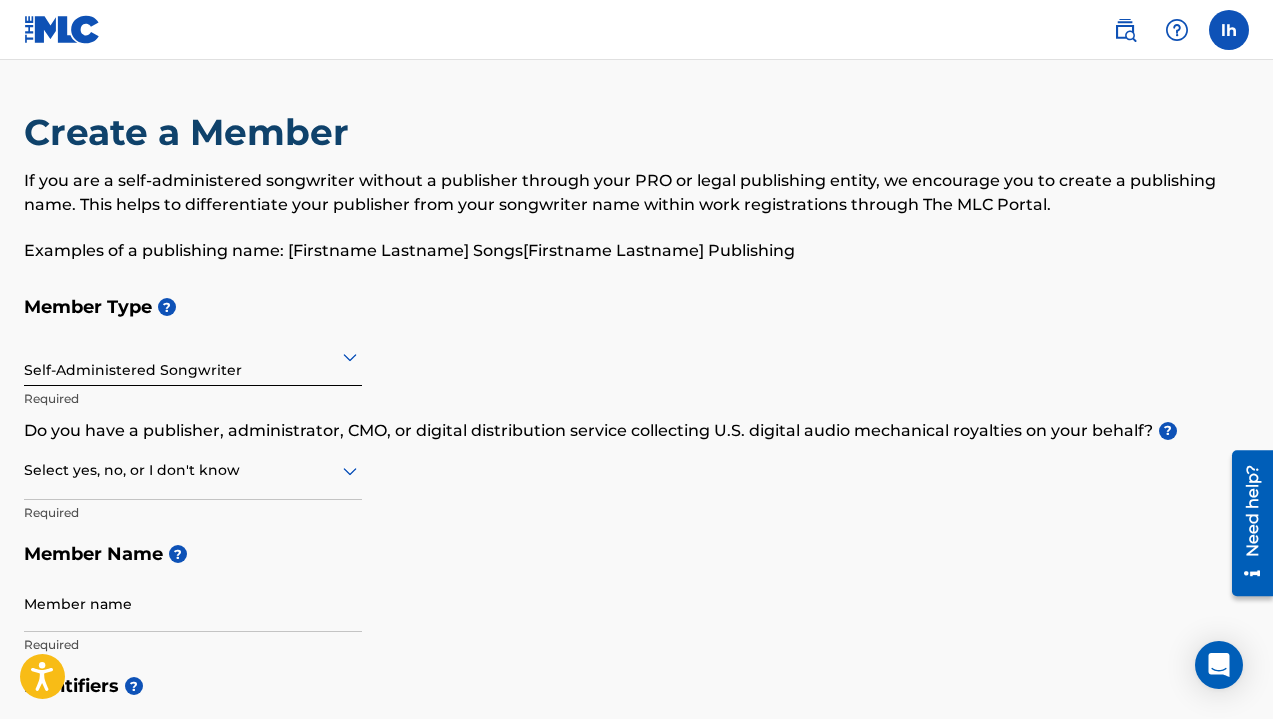 click at bounding box center (193, 470) 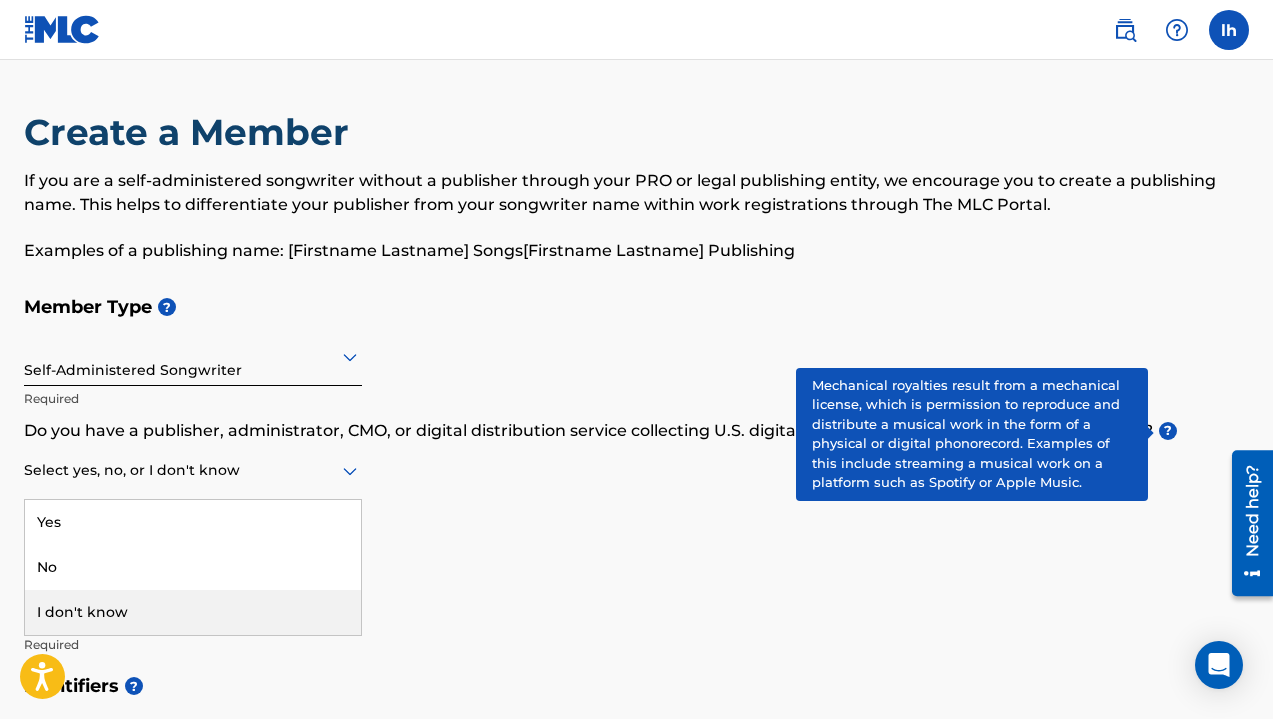 click on "?" at bounding box center [1168, 431] 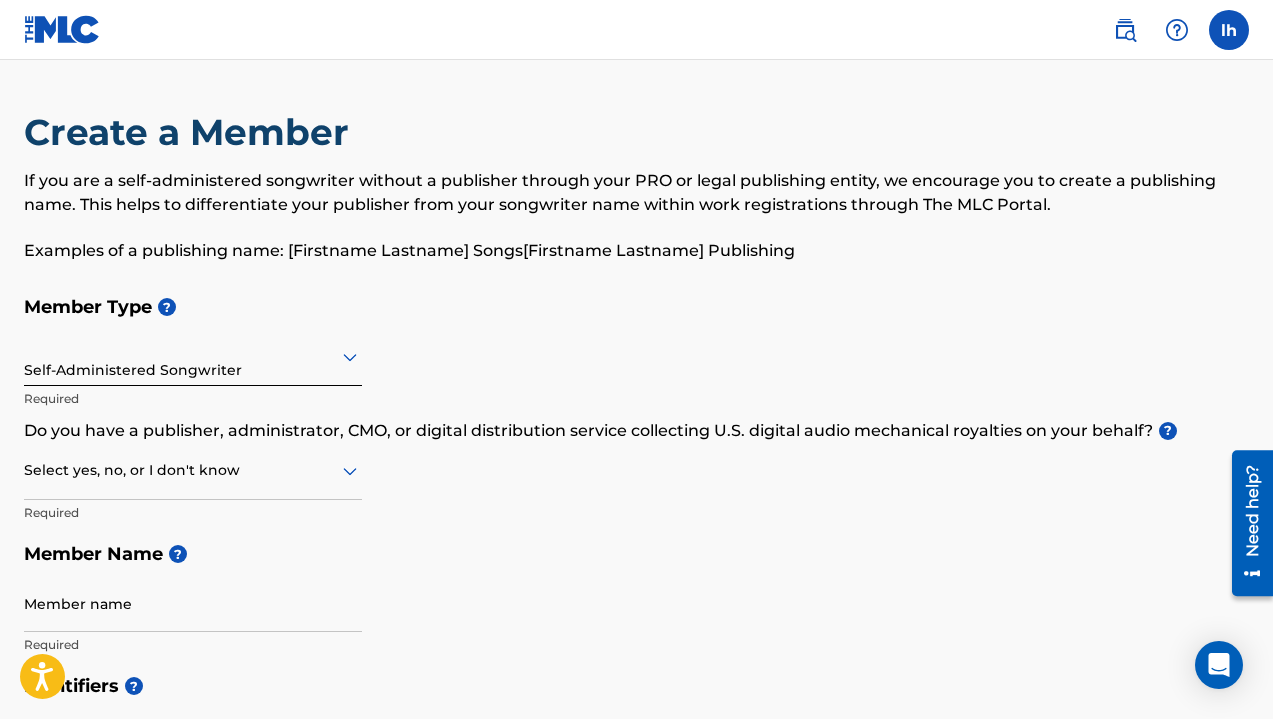 scroll, scrollTop: 0, scrollLeft: 0, axis: both 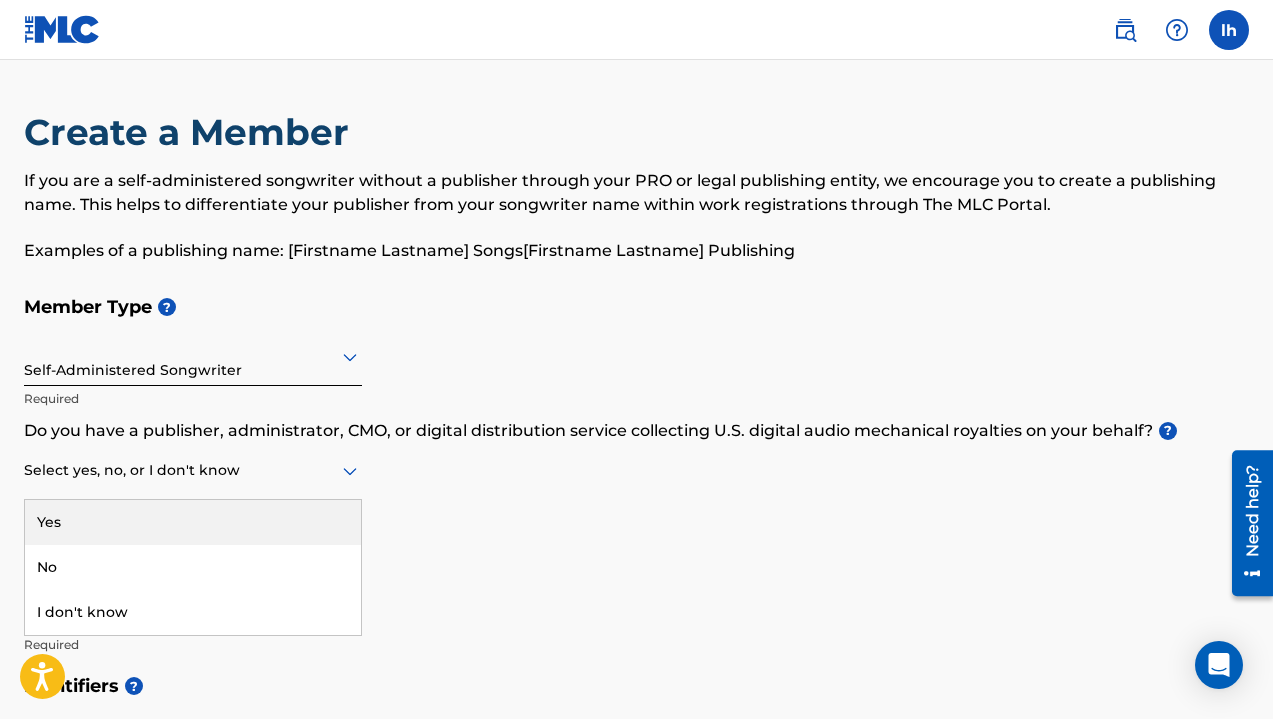 click at bounding box center [193, 470] 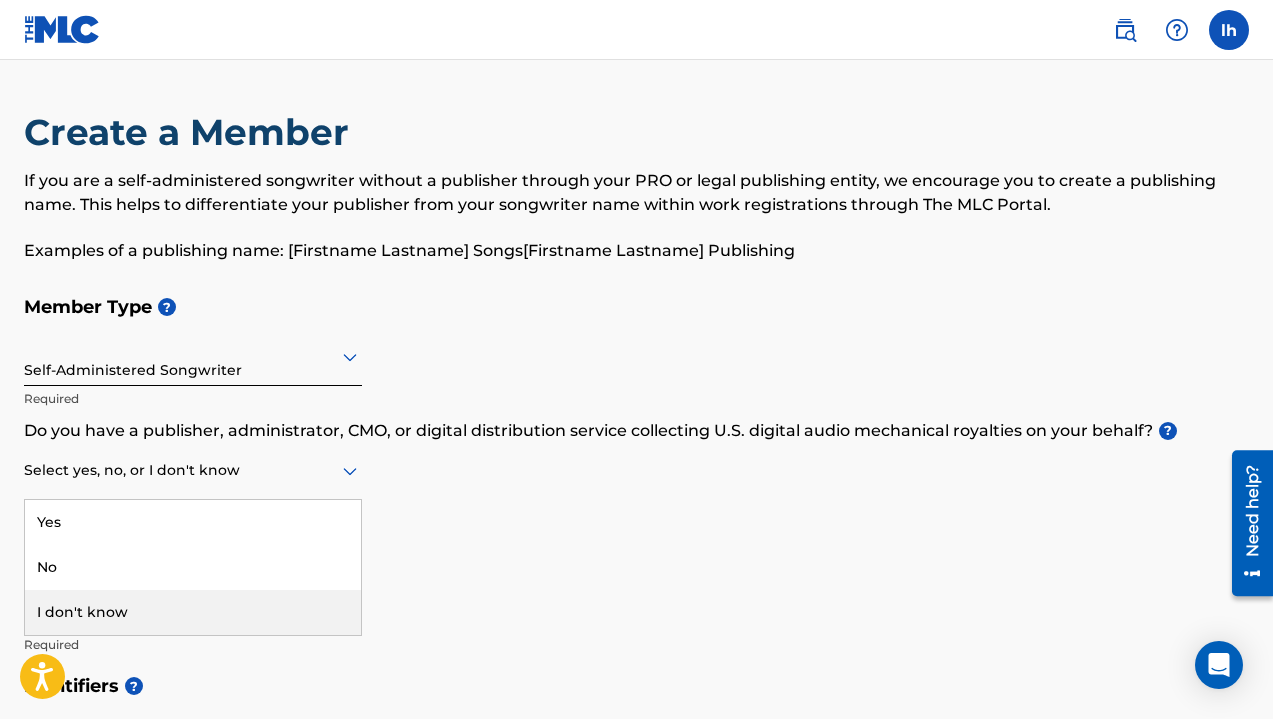 click on "I don't know" at bounding box center [193, 612] 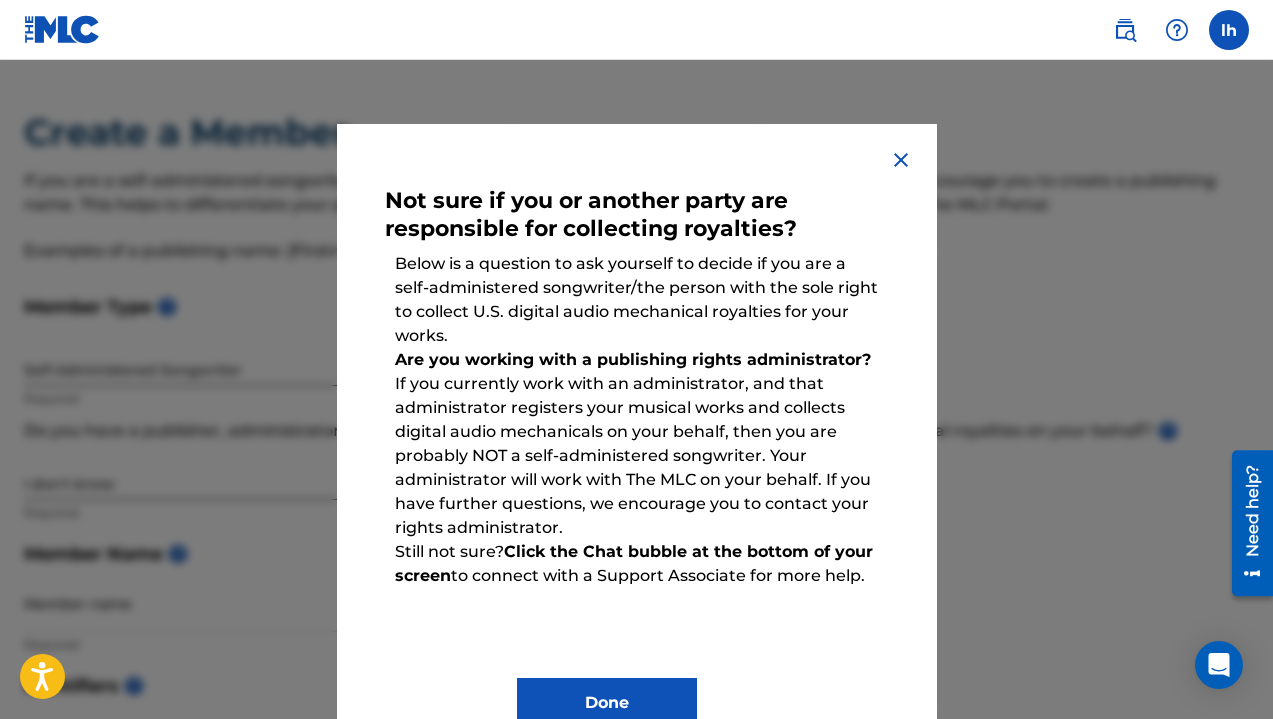 click on "Done" at bounding box center [607, 703] 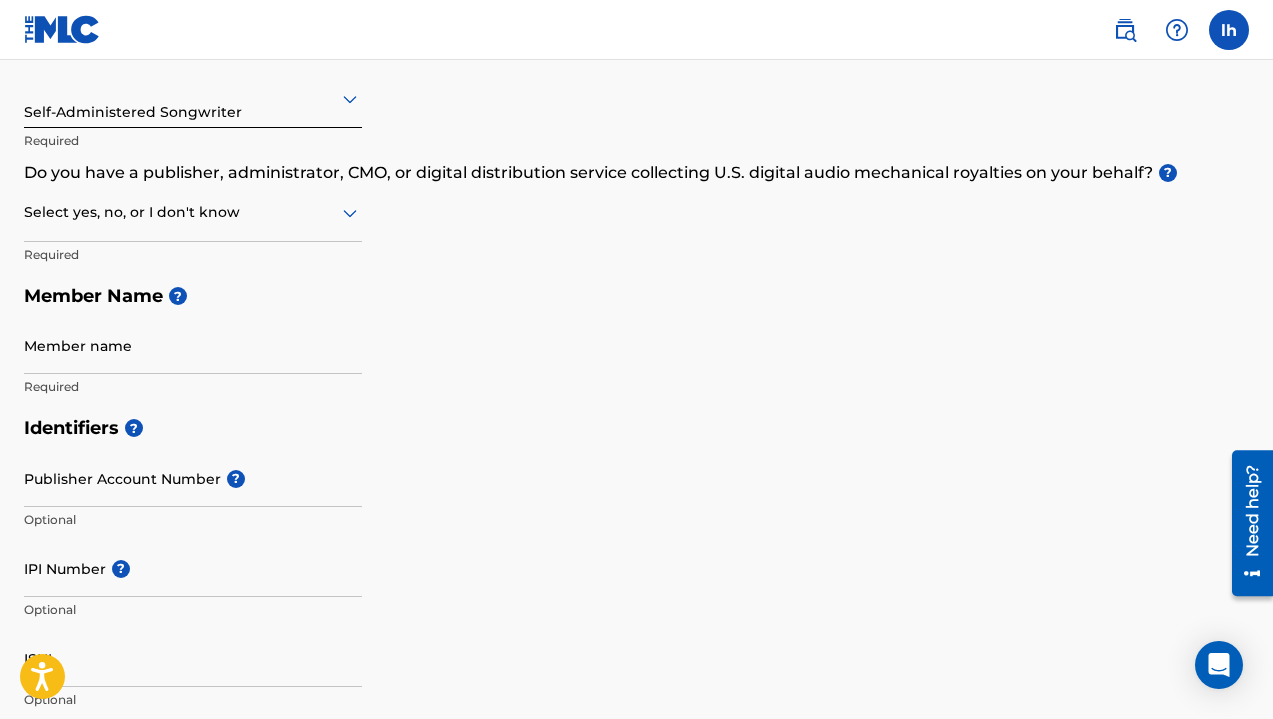 scroll, scrollTop: 317, scrollLeft: 0, axis: vertical 